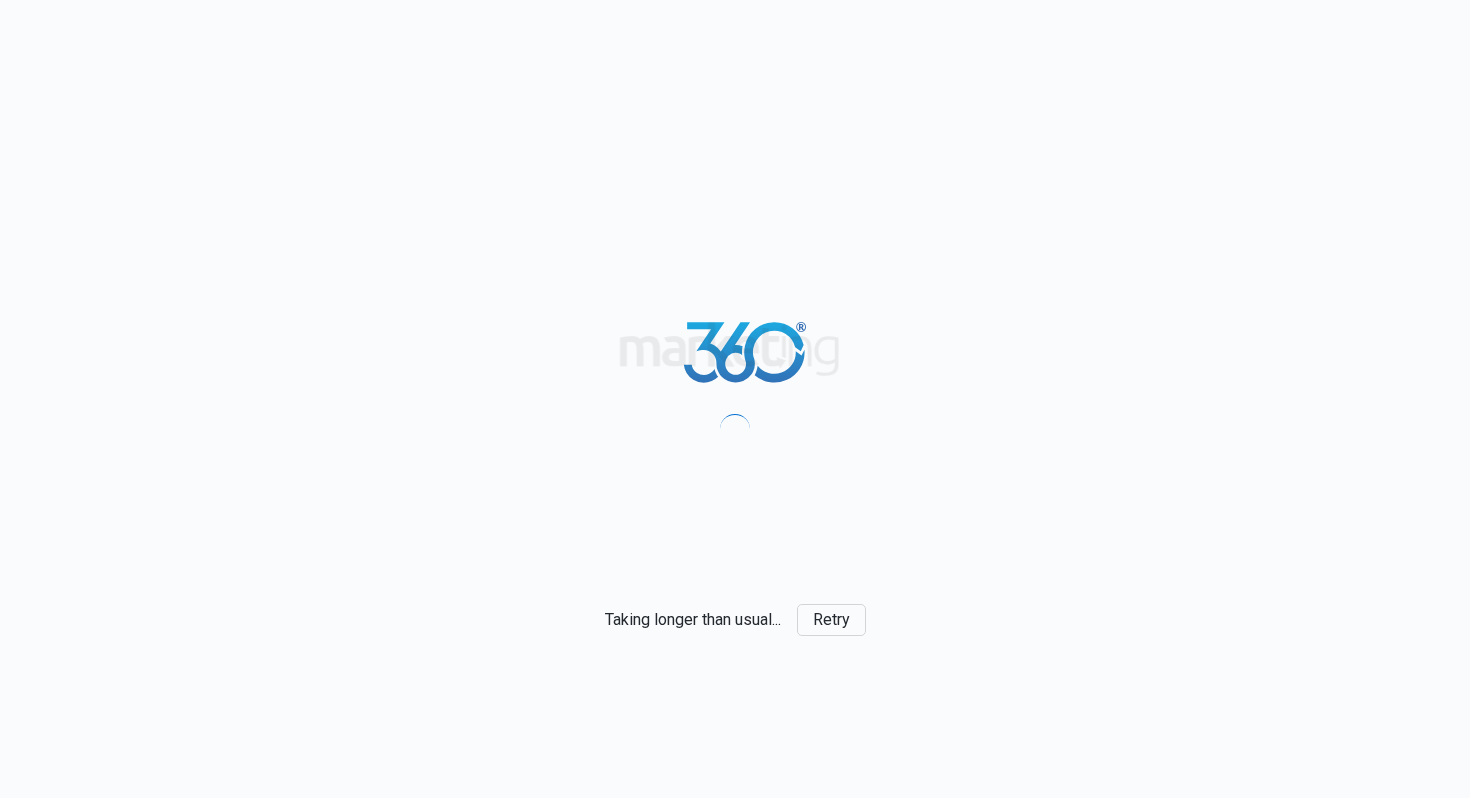 scroll, scrollTop: 0, scrollLeft: 0, axis: both 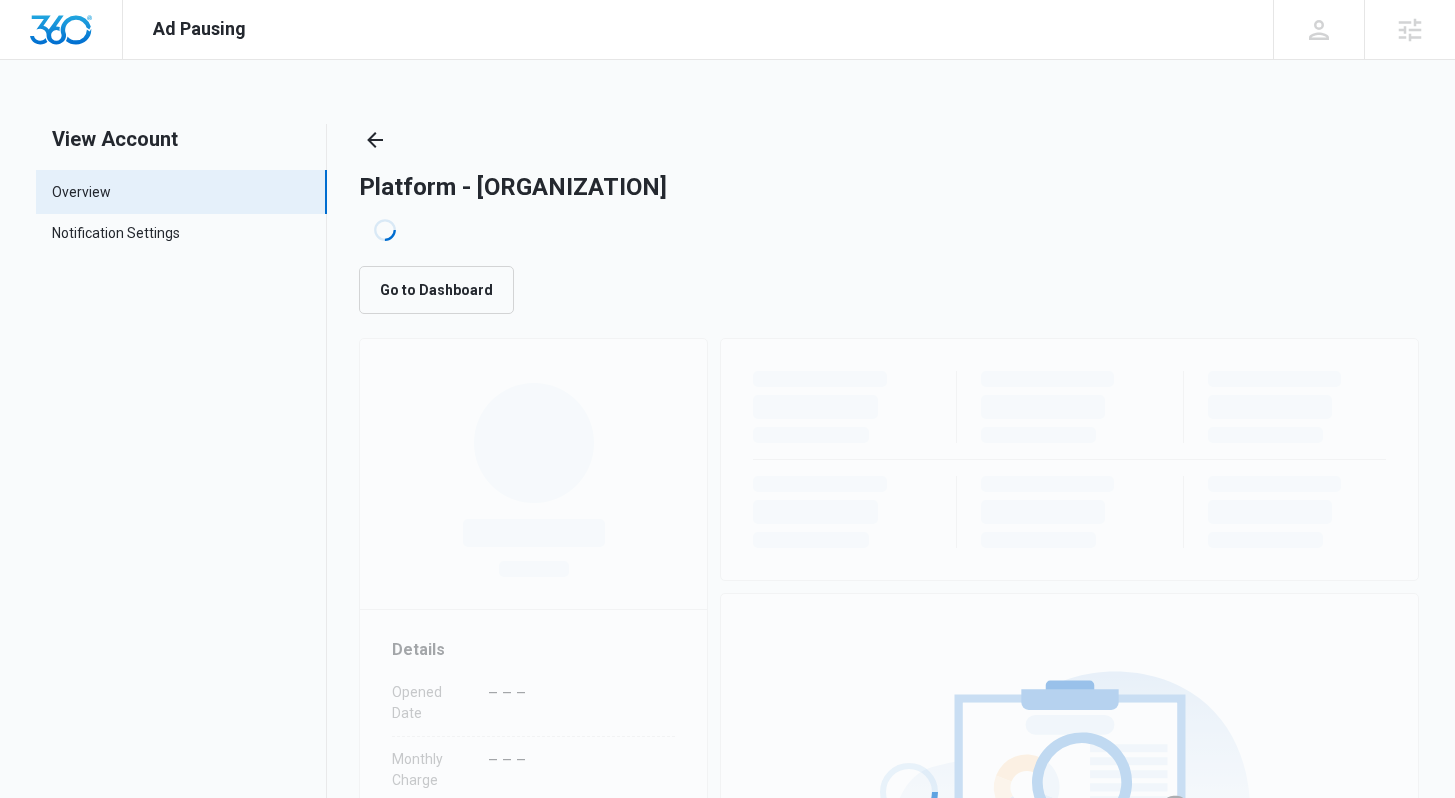 click on "Platform - [ORGANIZATION] Loading... Go to Dashboard" at bounding box center (888, 219) 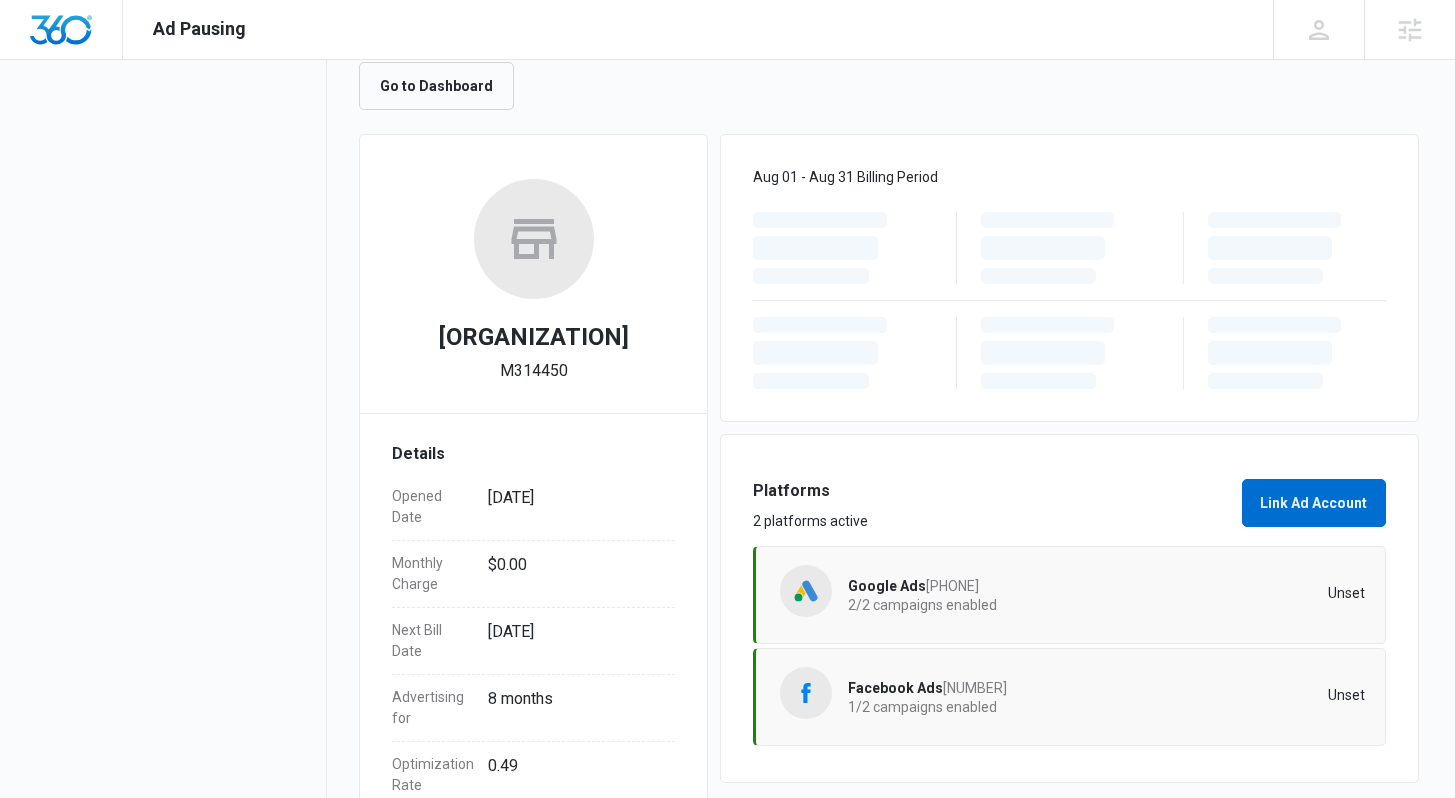 scroll, scrollTop: 262, scrollLeft: 0, axis: vertical 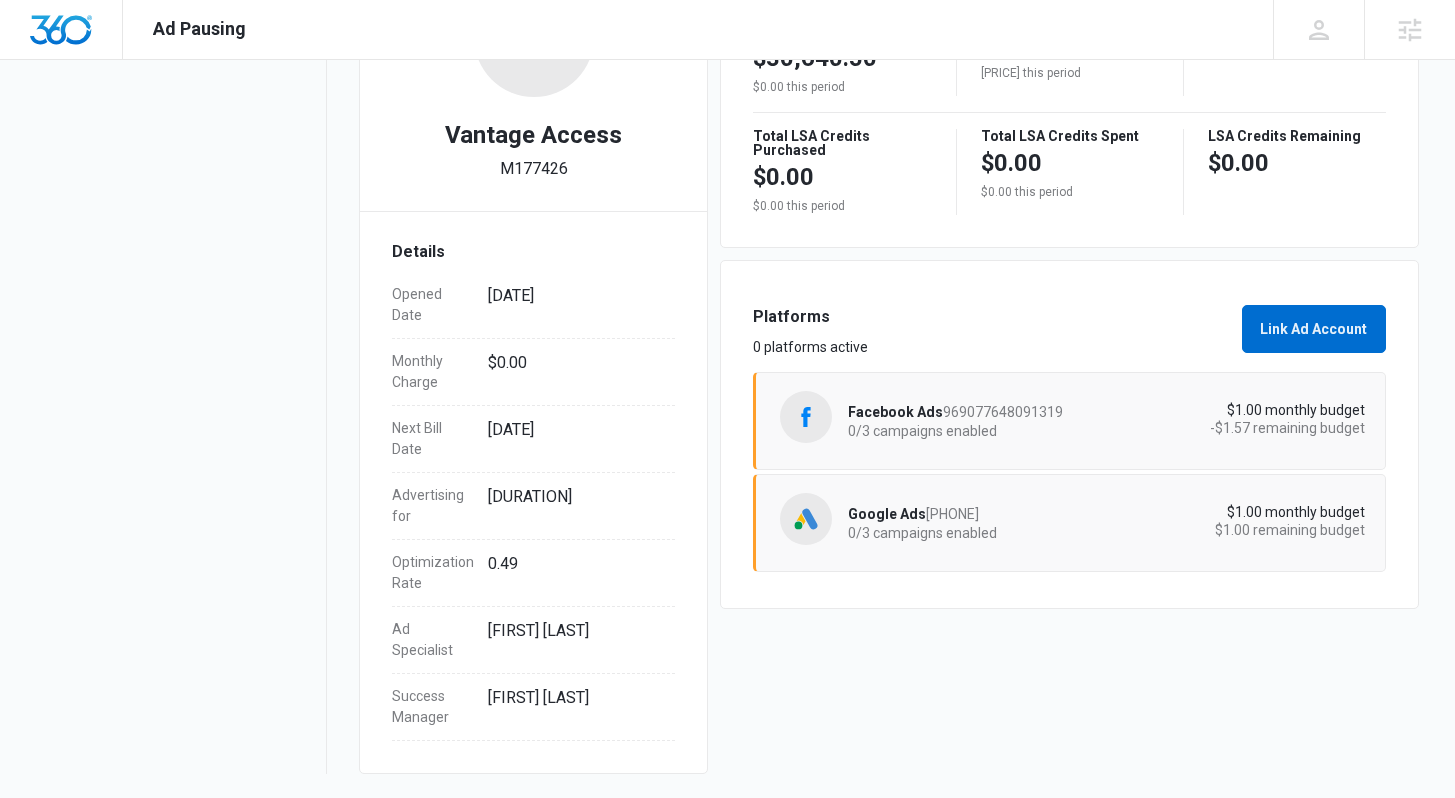click on "Google Ads  360-510-6898 0/3 campaigns enabled $1.00 monthly budget $1.00 remaining budget" at bounding box center (1106, 523) 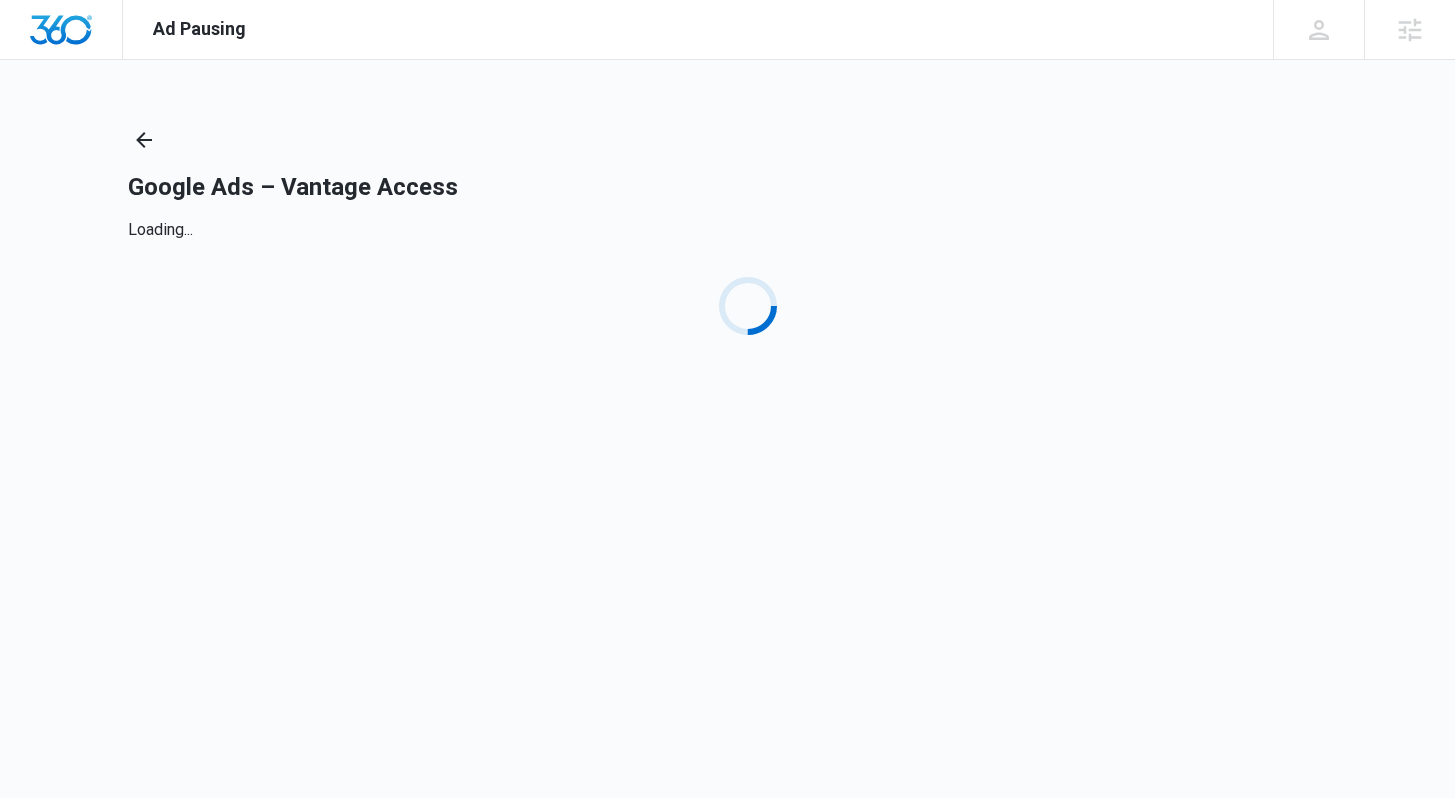 scroll, scrollTop: 0, scrollLeft: 0, axis: both 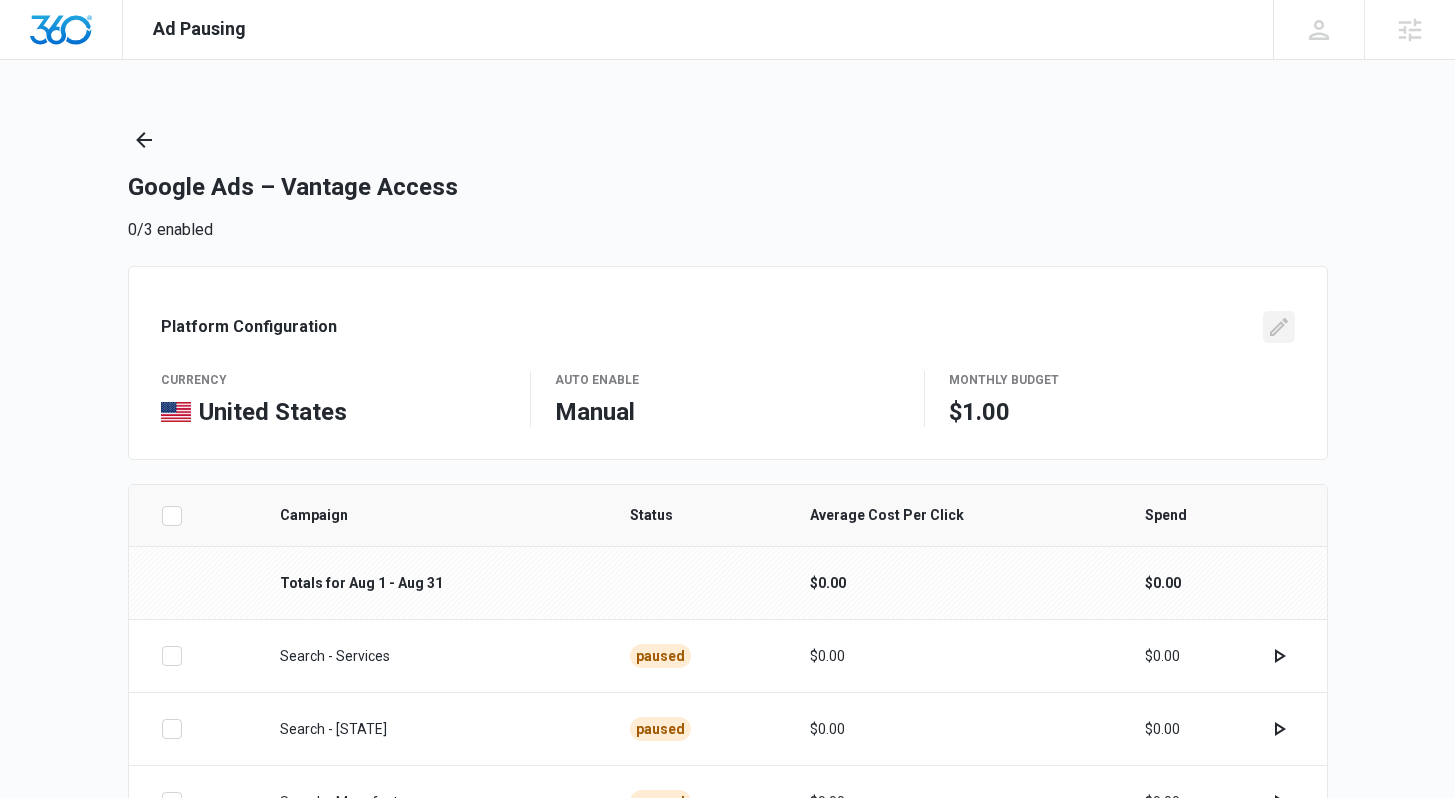 click 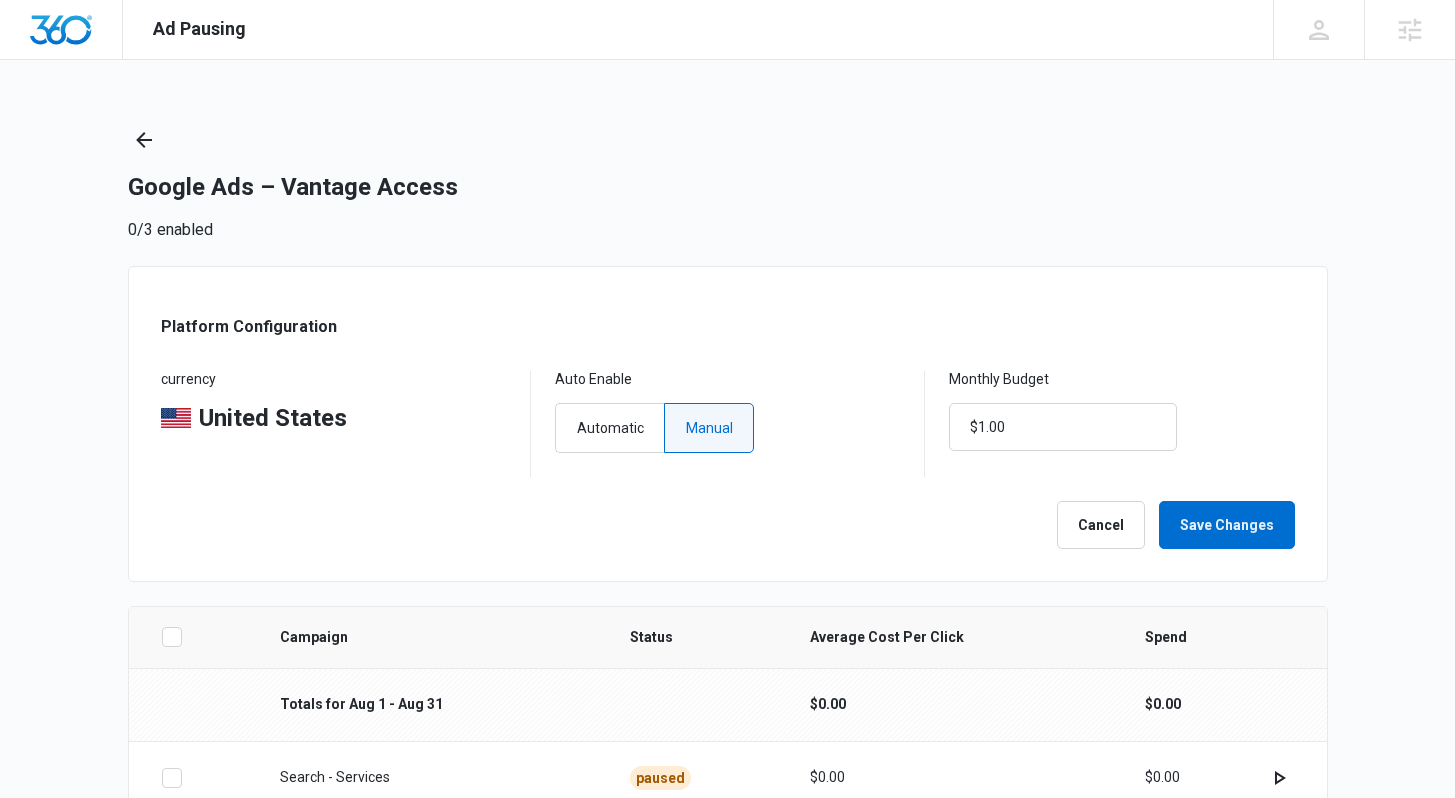 click on "Auto Enable Automatic Manual" at bounding box center [727, 424] 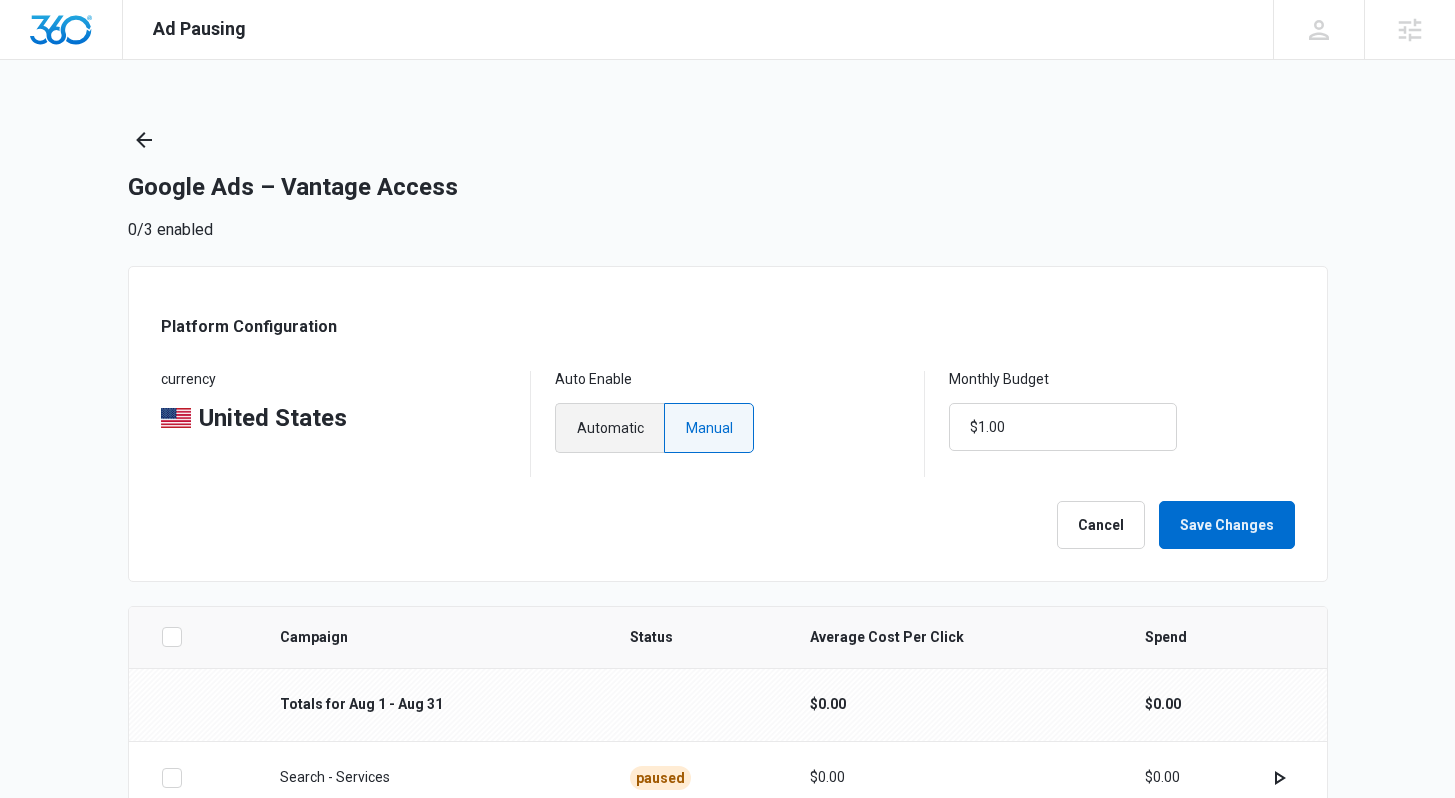 click on "Automatic" at bounding box center (609, 428) 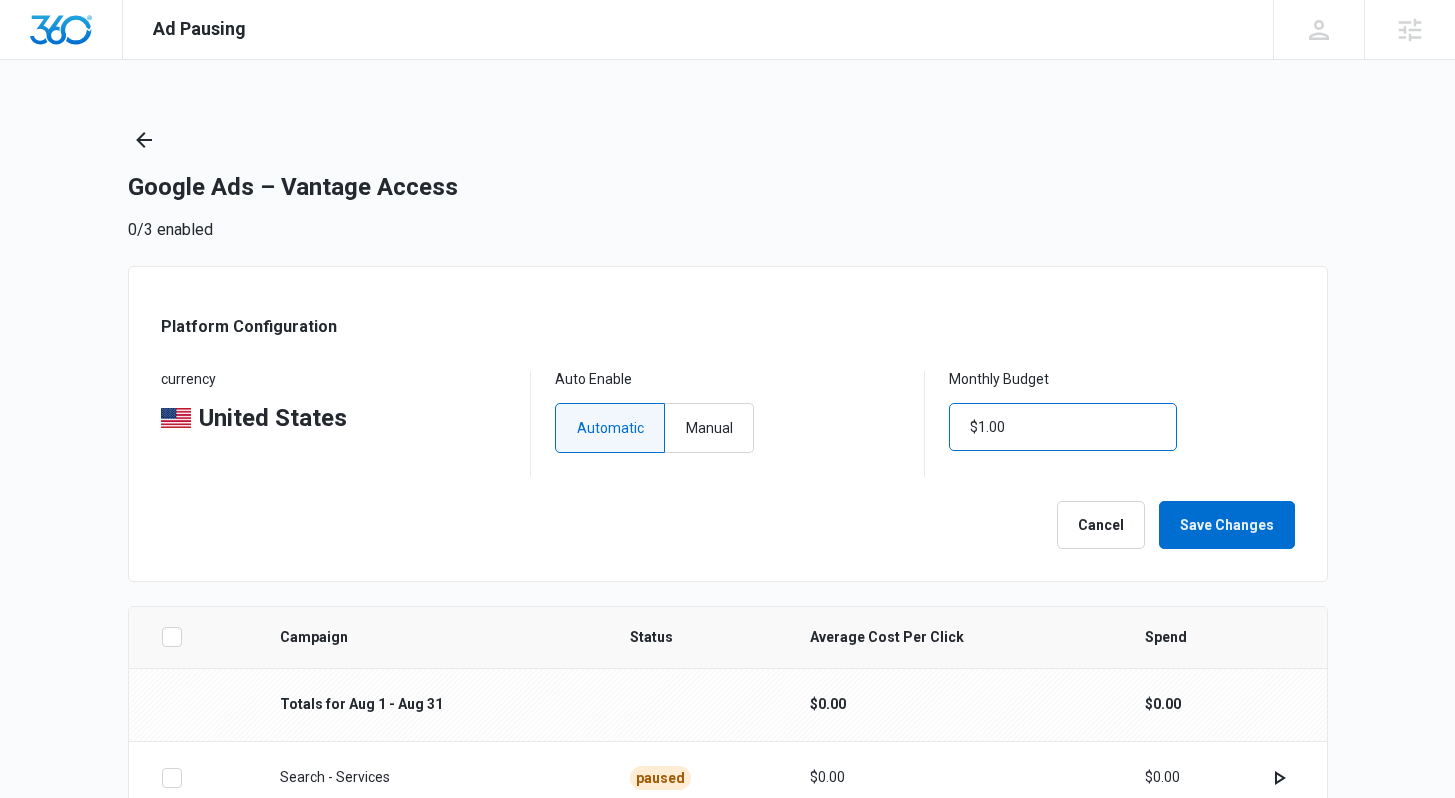 click on "$1.00" at bounding box center (1063, 427) 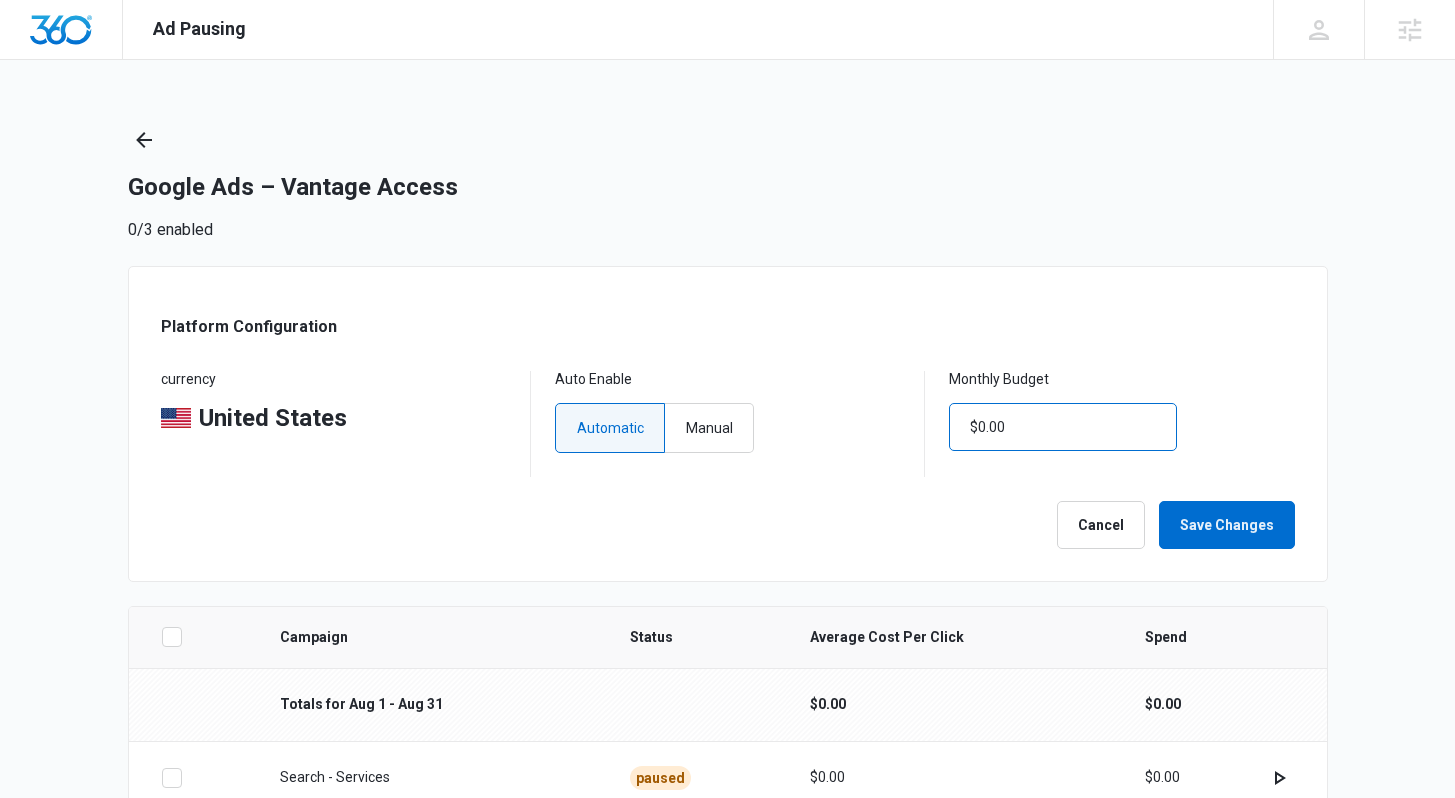 type on "$0.00" 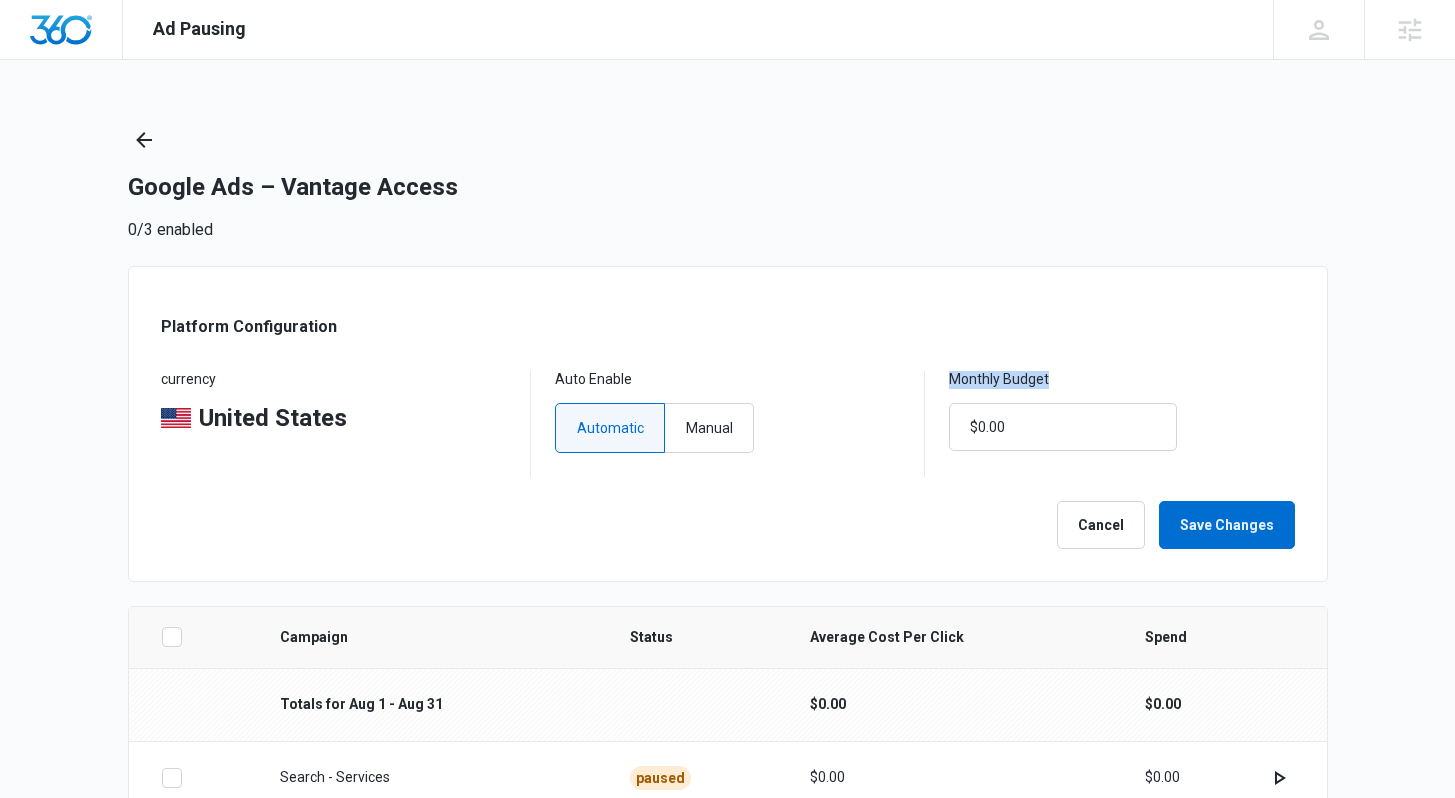 click on "Monthly Budget" at bounding box center [1121, 380] 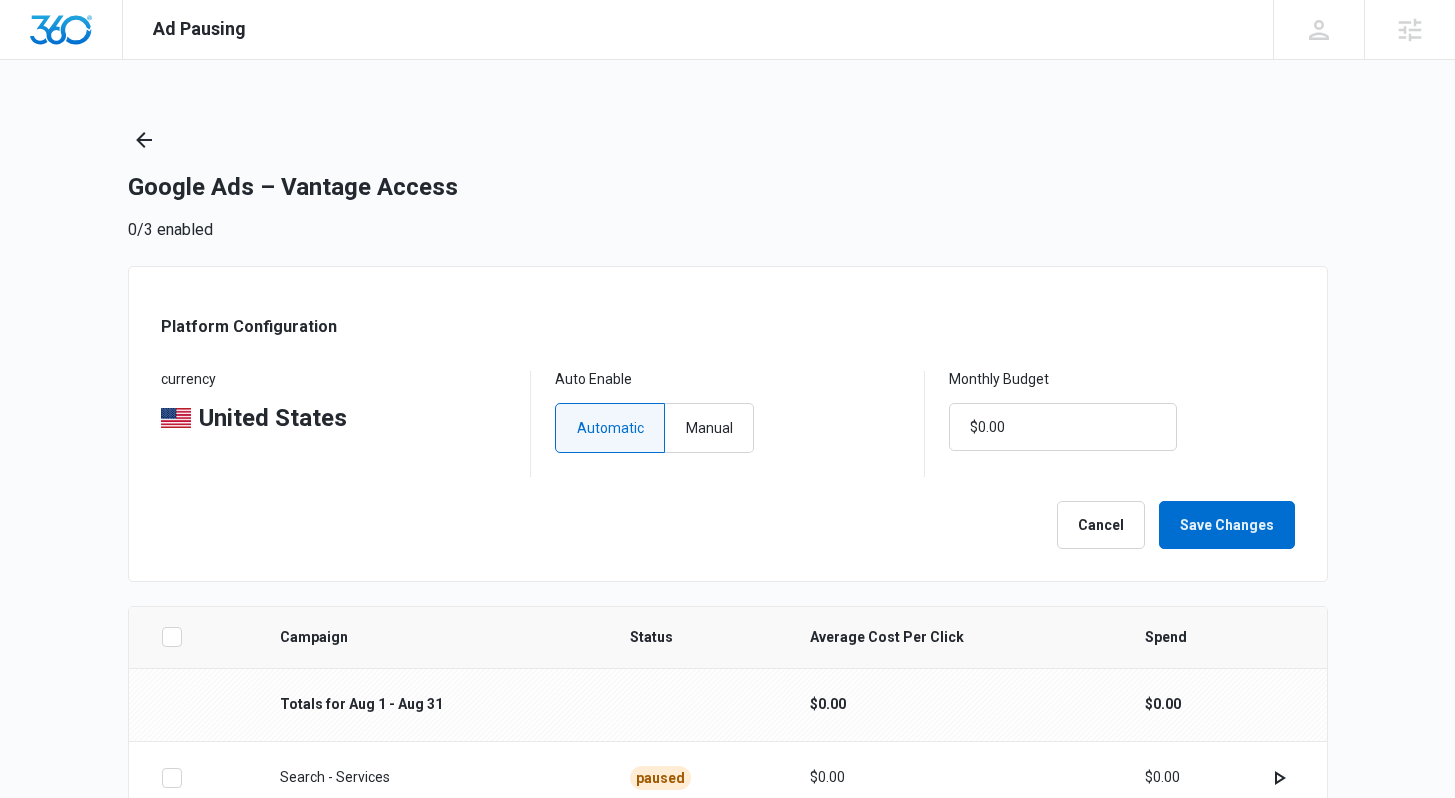 click on "currency United States Auto Enable Automatic Manual Monthly Budget $0.00 Cancel Save Changes" at bounding box center (728, 460) 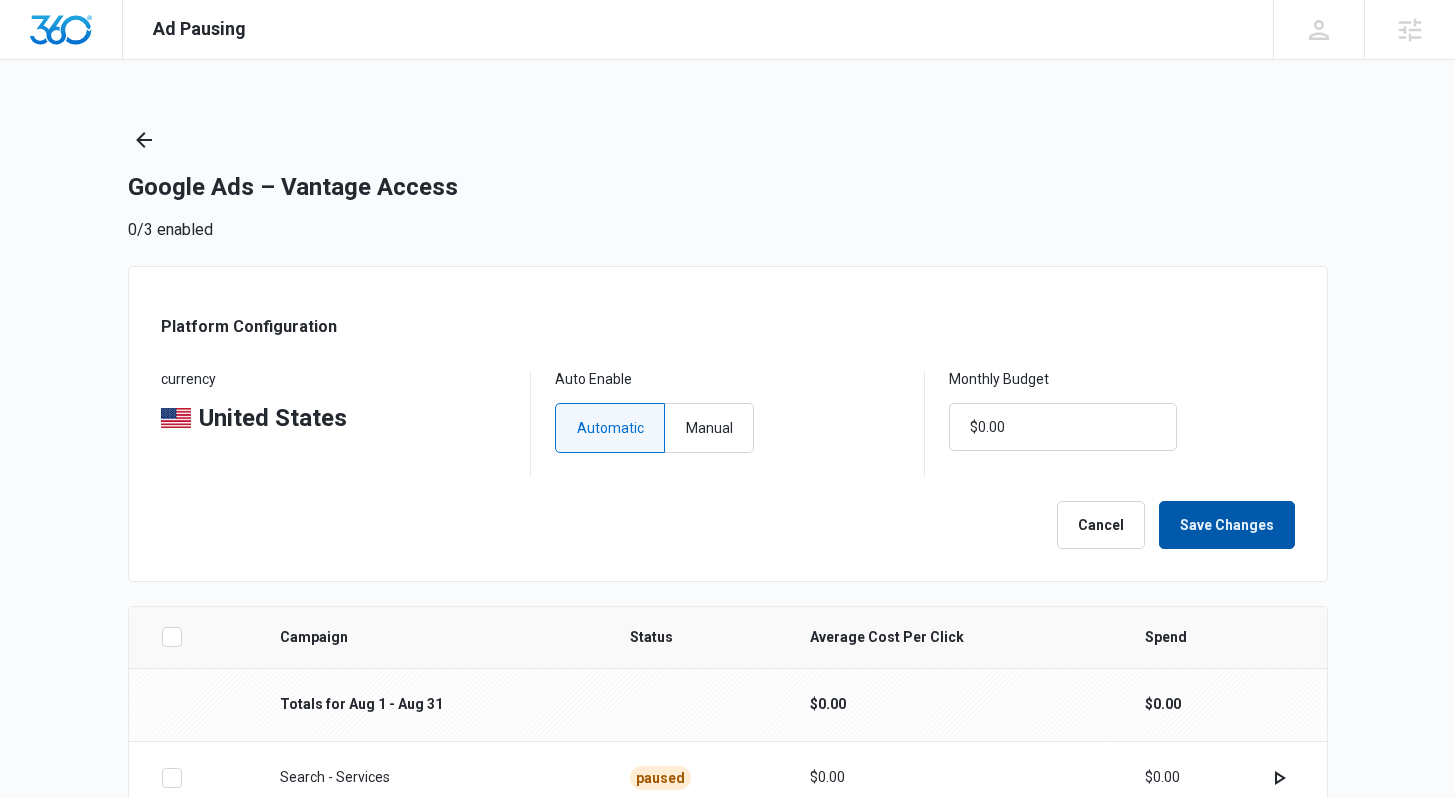click on "Save Changes" at bounding box center (1227, 525) 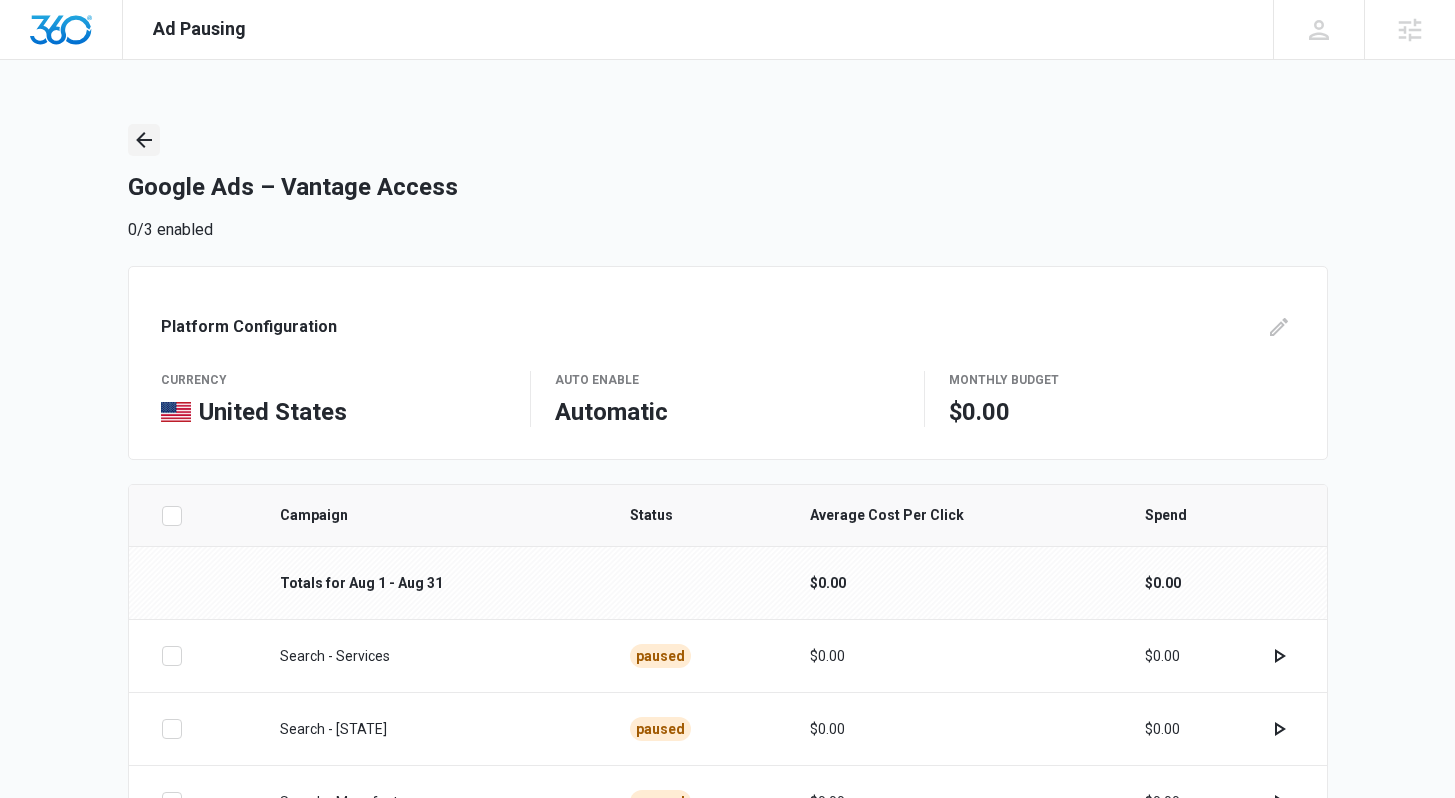 click 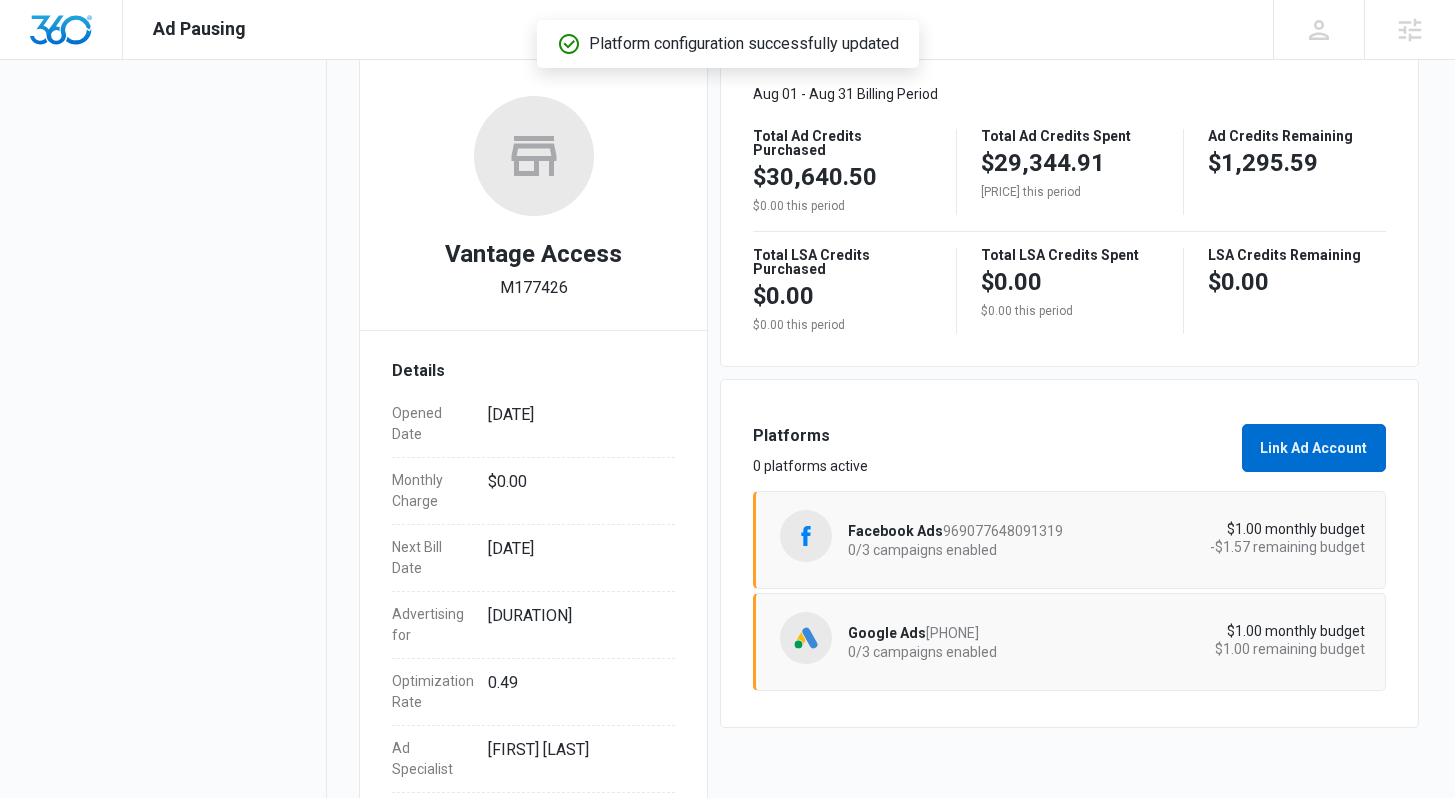 scroll, scrollTop: 311, scrollLeft: 0, axis: vertical 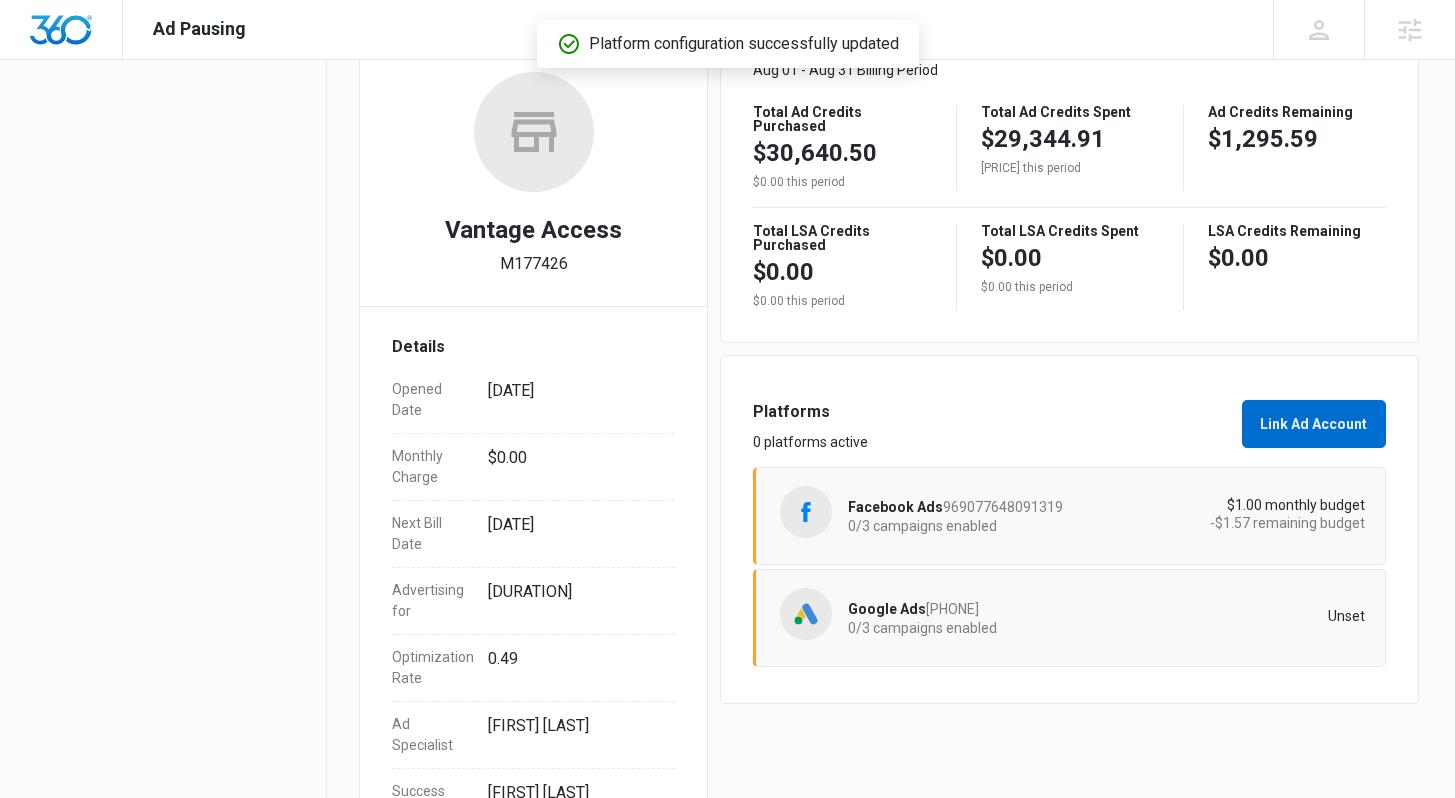 click on "Facebook Ads  969077648091319 0/3 campaigns enabled" at bounding box center [977, 516] 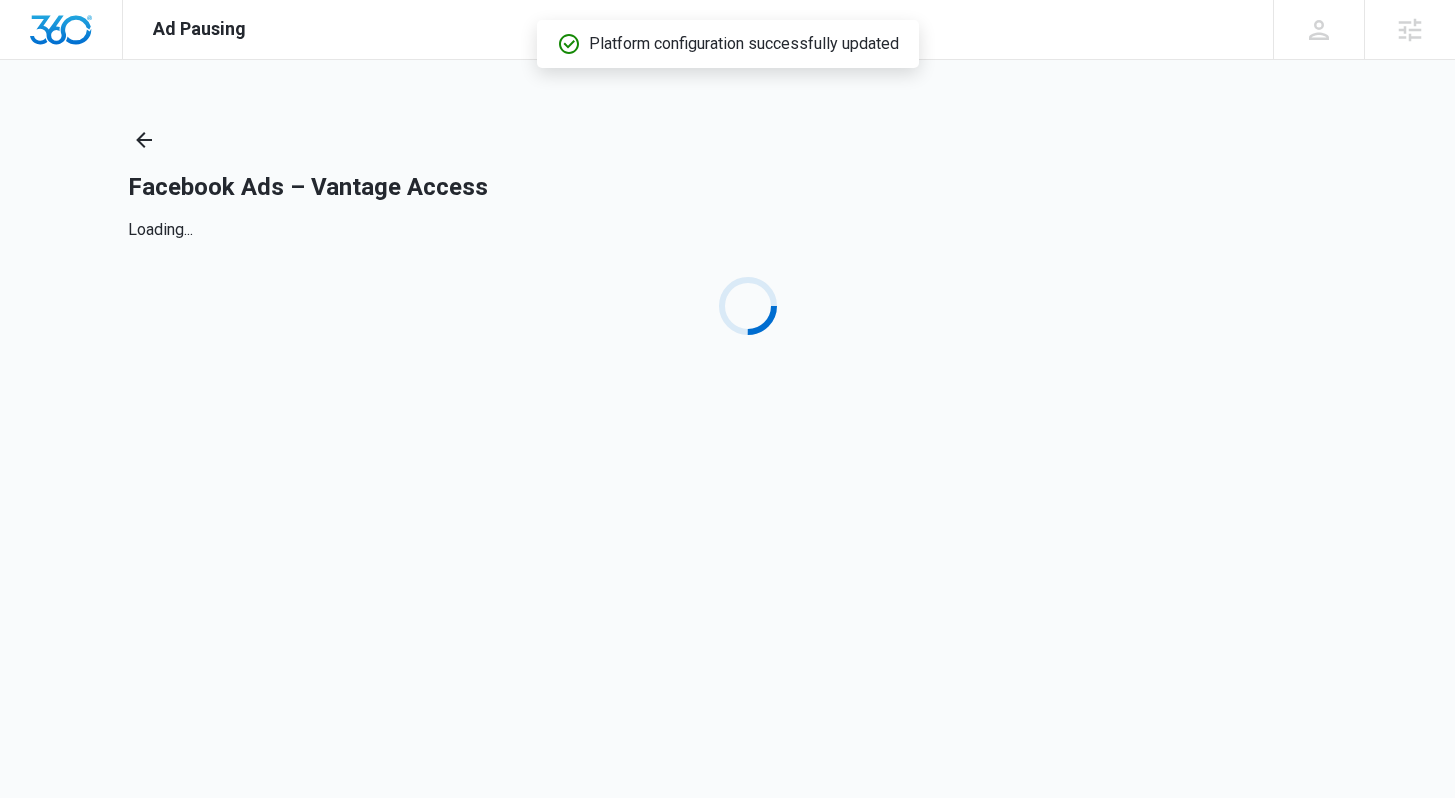 scroll, scrollTop: 0, scrollLeft: 0, axis: both 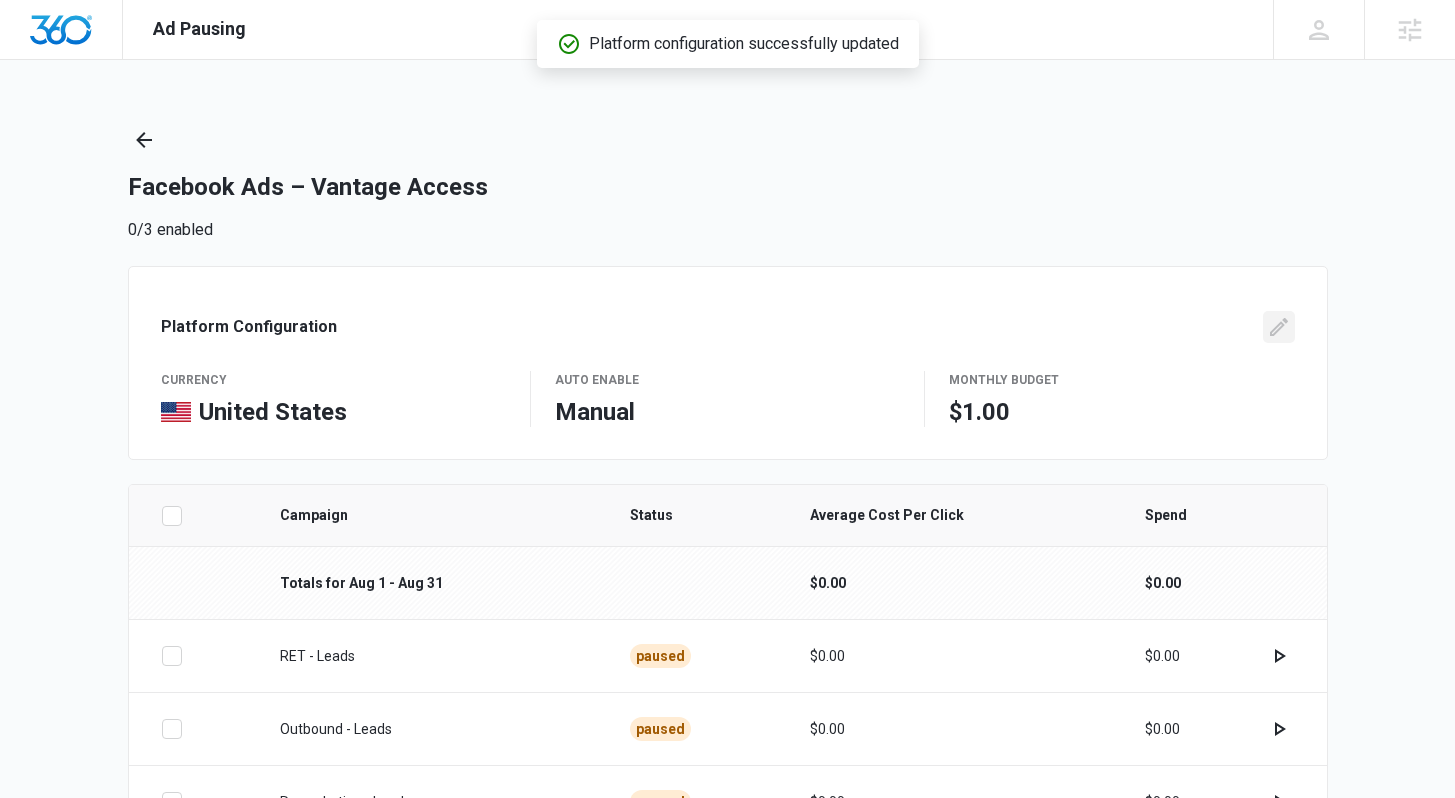 click 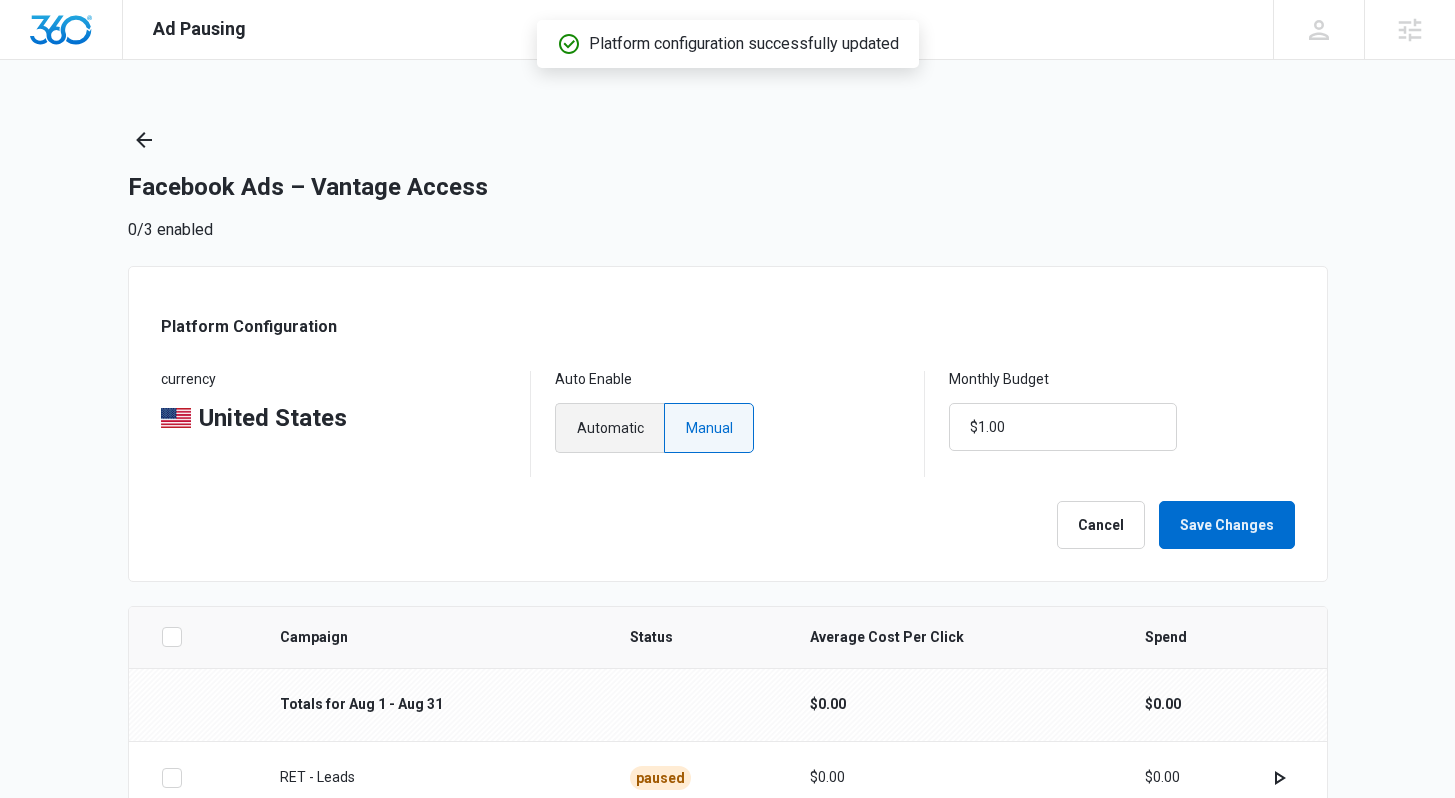 click on "Automatic" at bounding box center (609, 428) 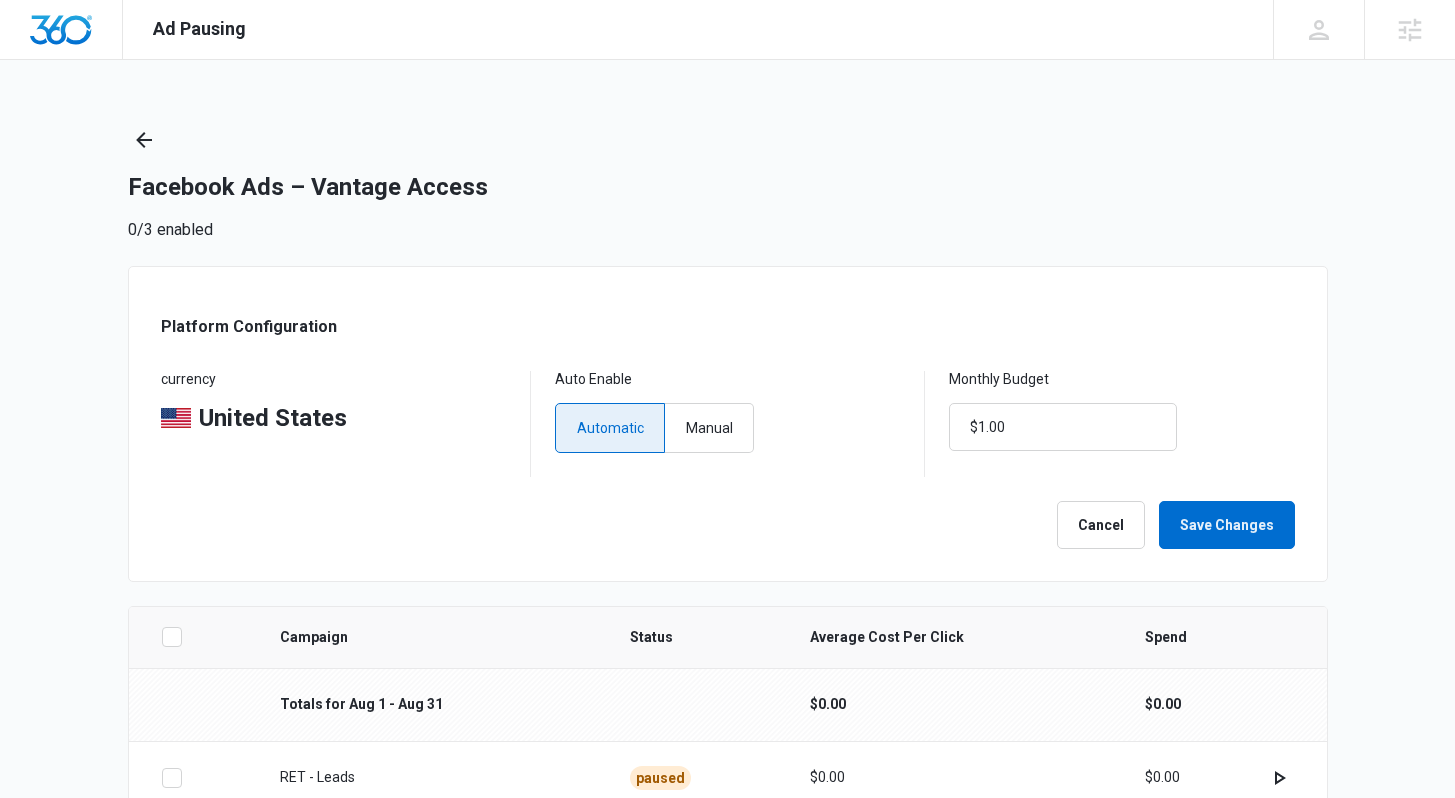 type on "$0.00" 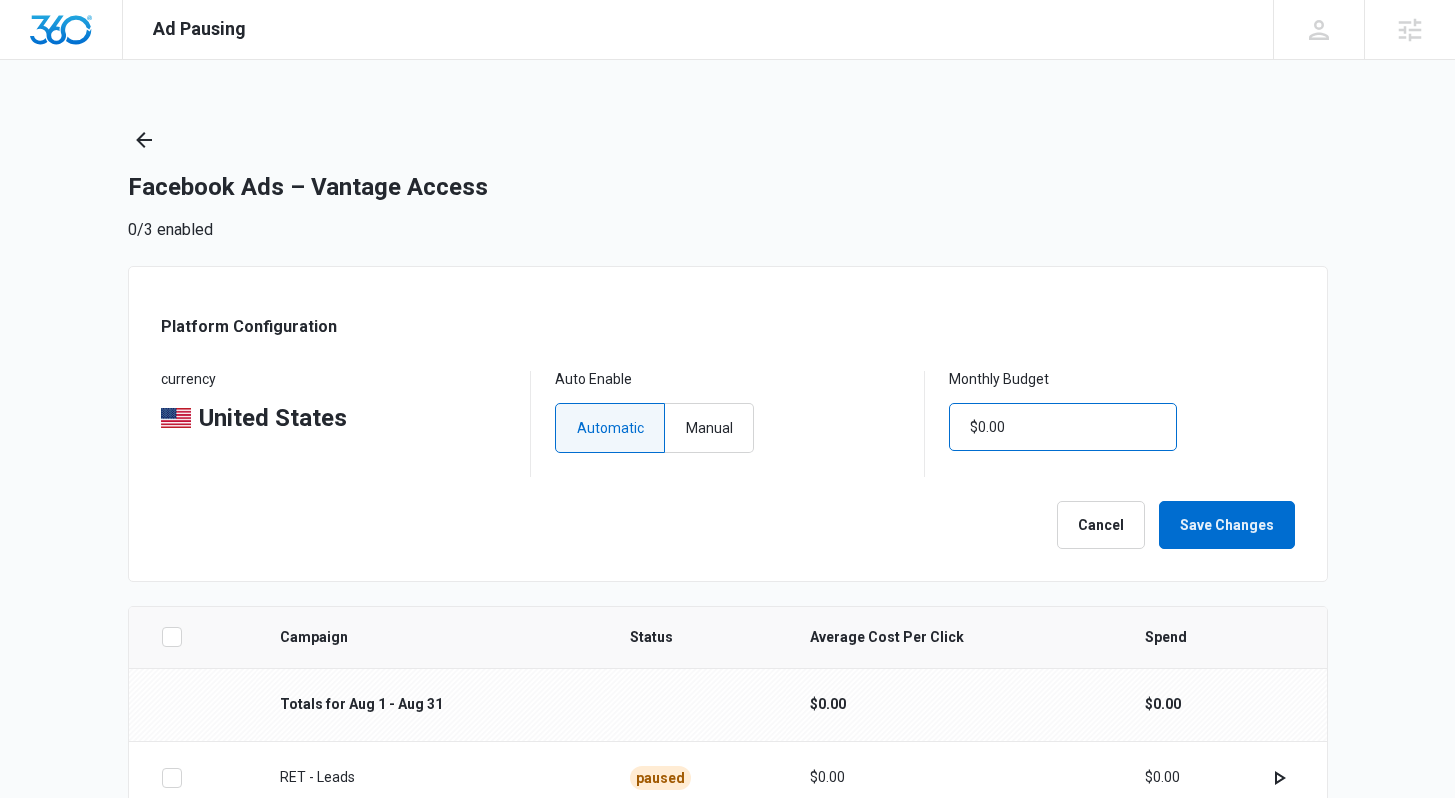click on "$0.00" at bounding box center (1063, 427) 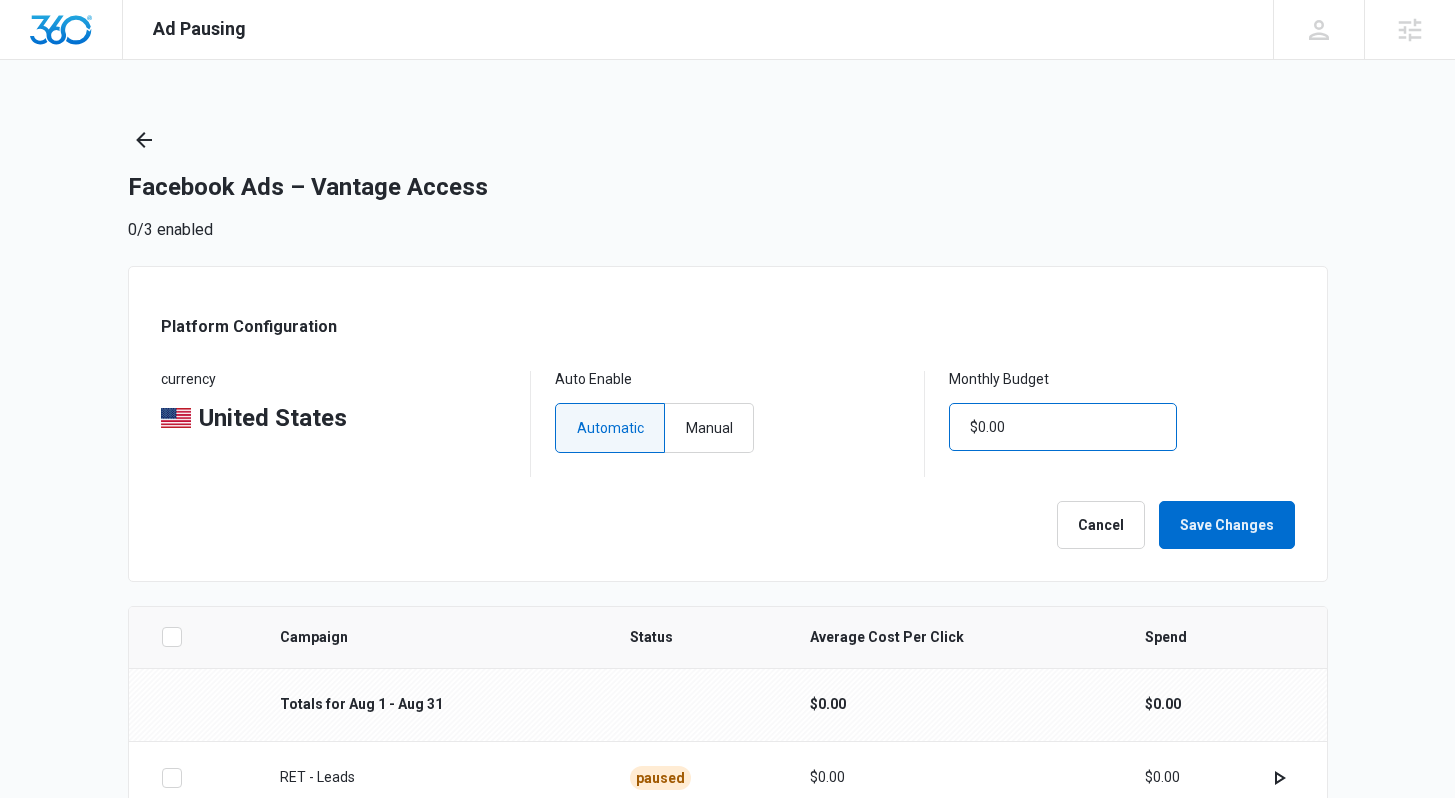 click on "$0.00" at bounding box center [1063, 427] 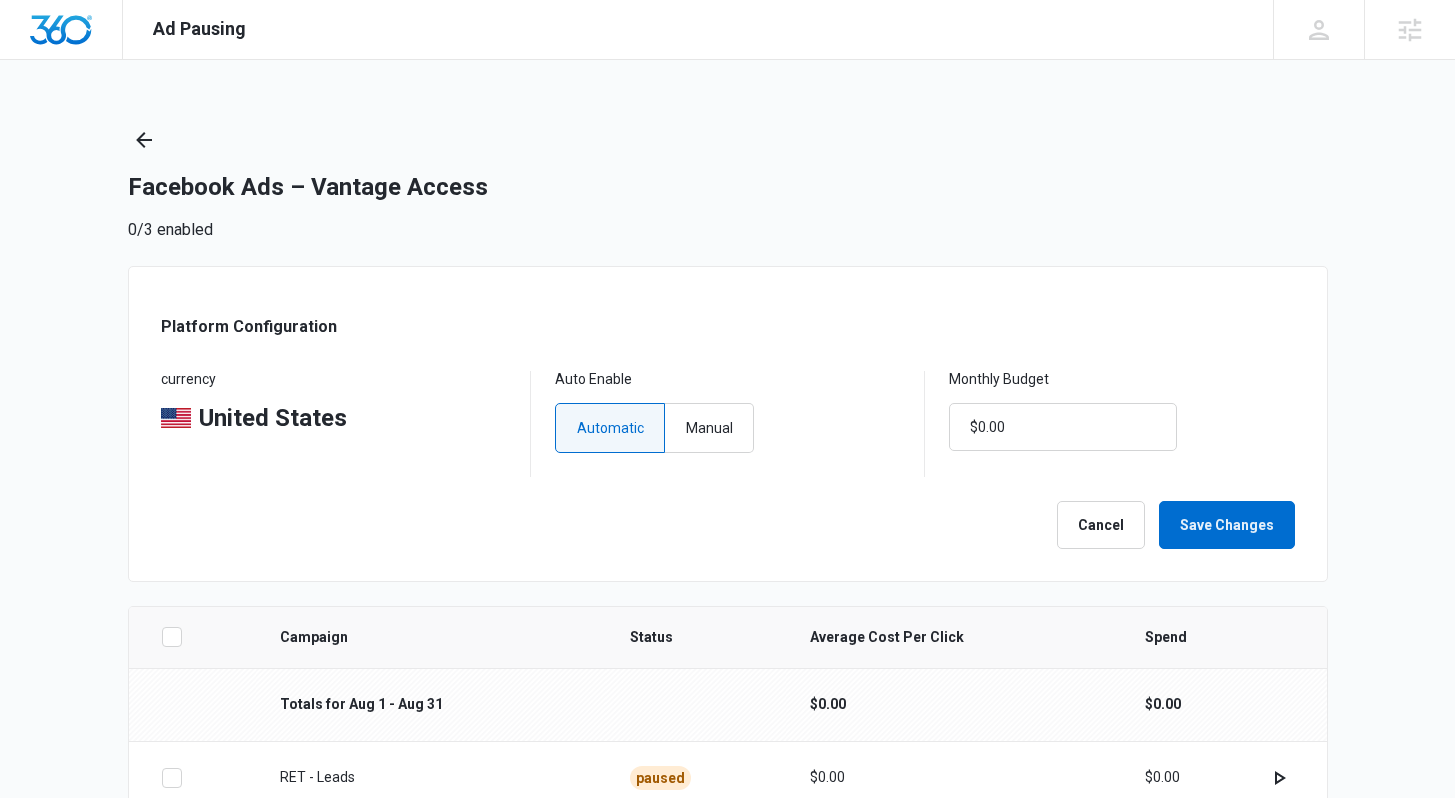 click on "Monthly Budget $0.00" at bounding box center [1121, 424] 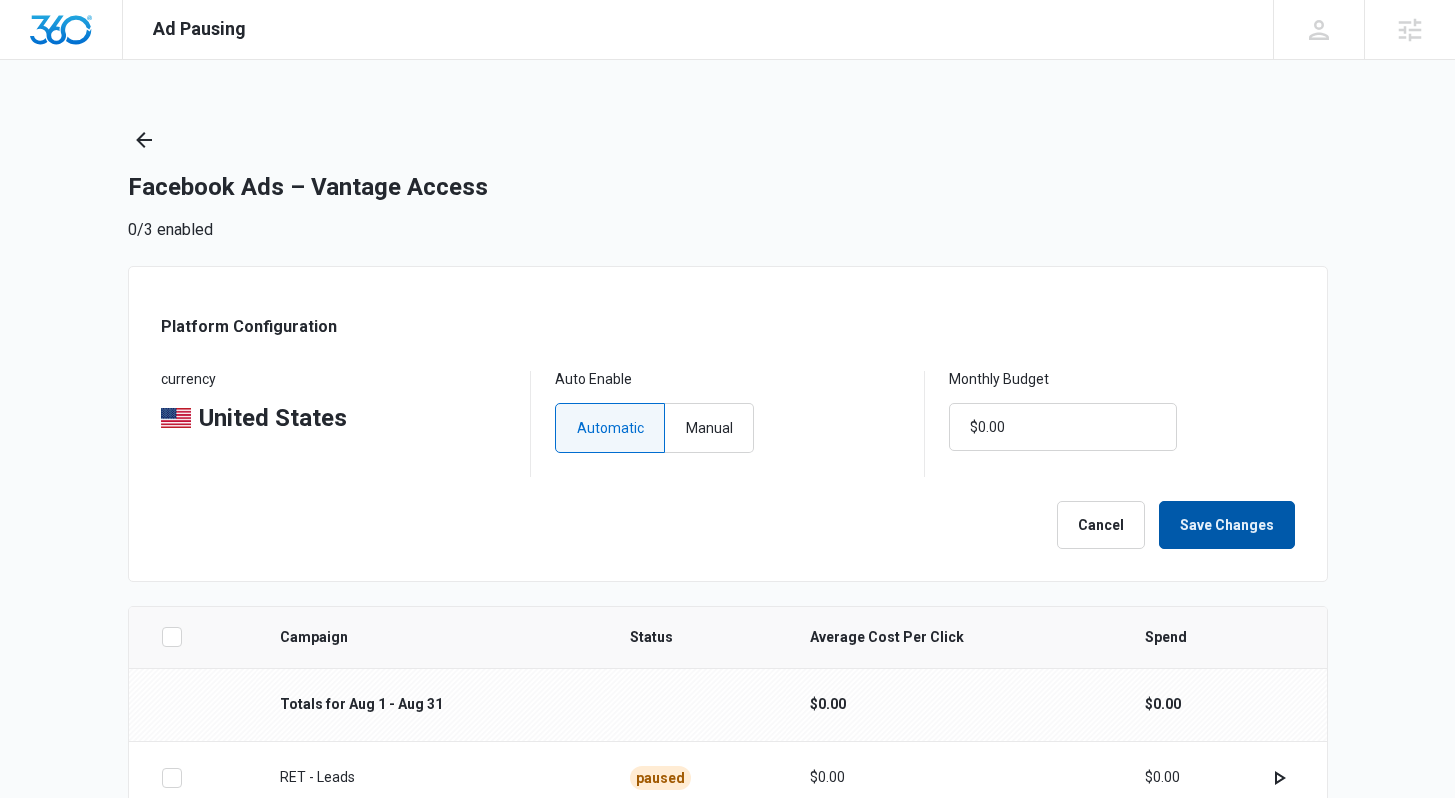 click on "Save Changes" at bounding box center [1227, 525] 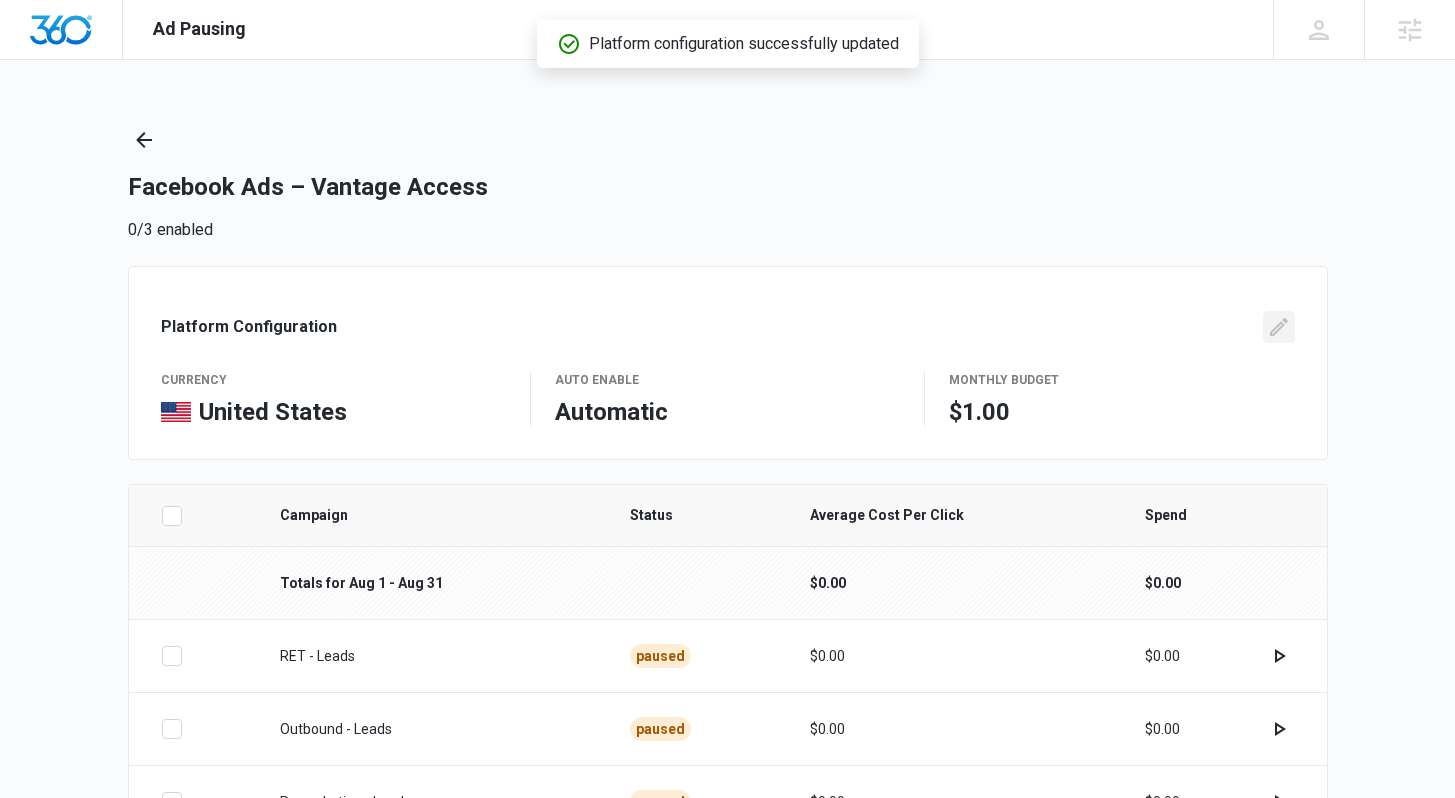 click 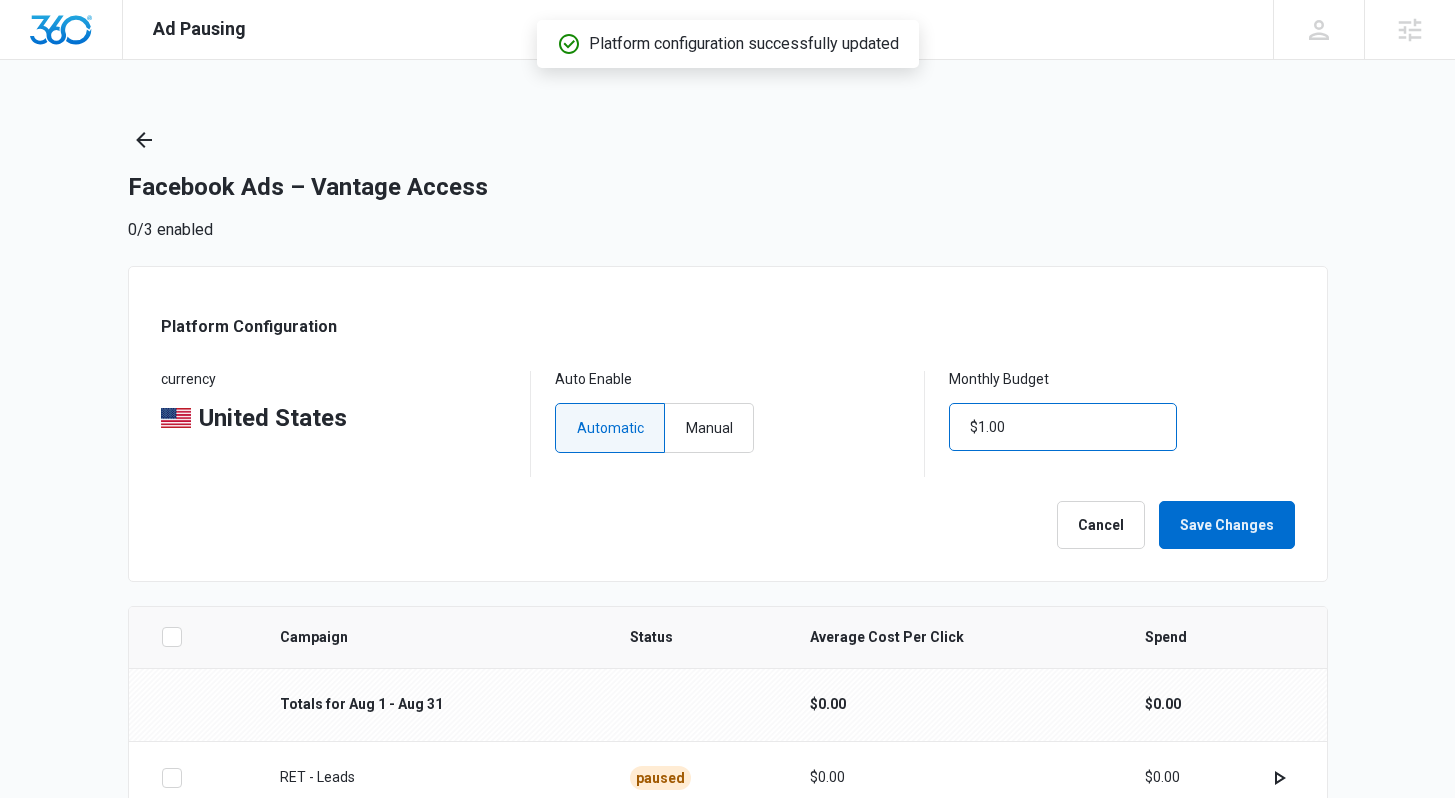 click on "$1.00" at bounding box center [1063, 427] 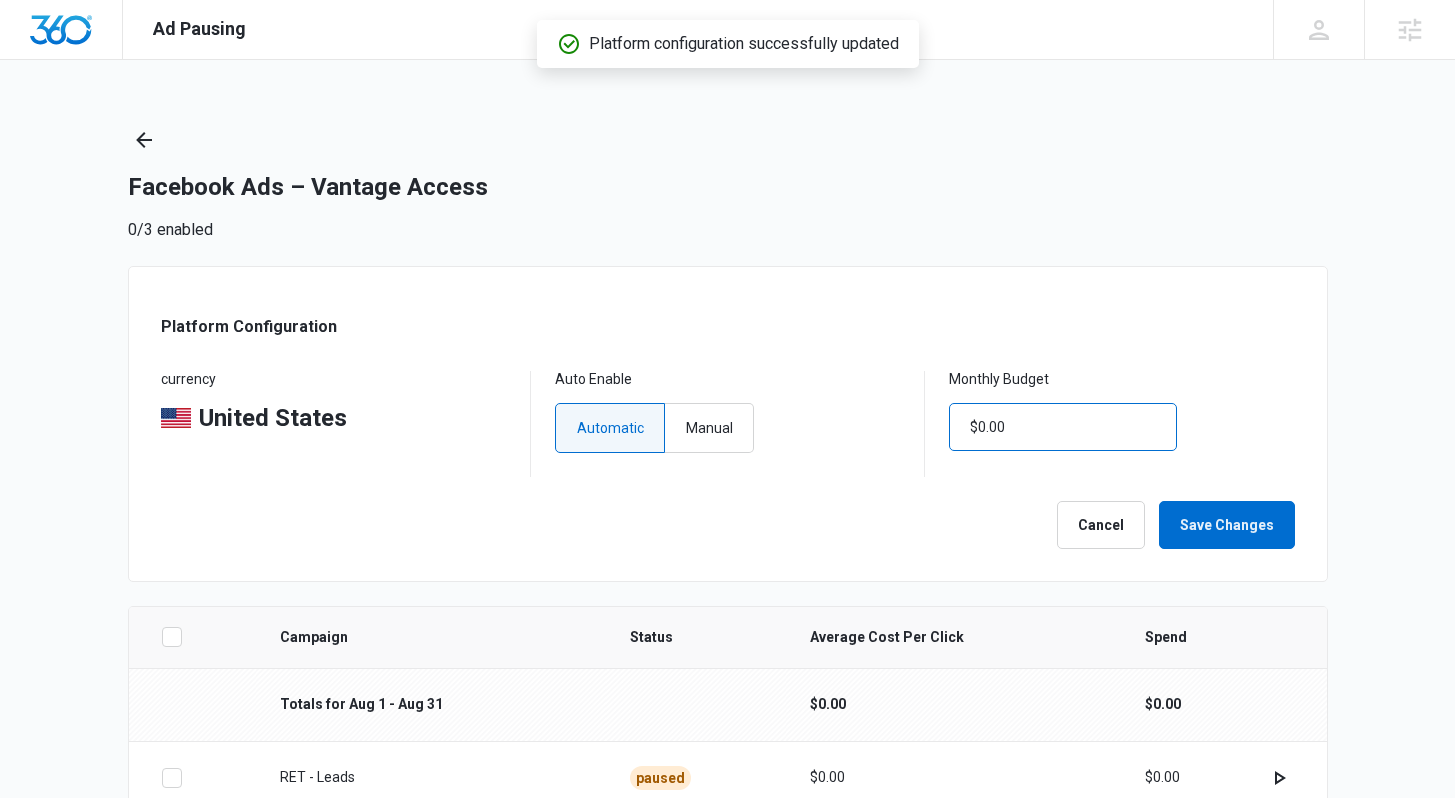 type on "$0.00" 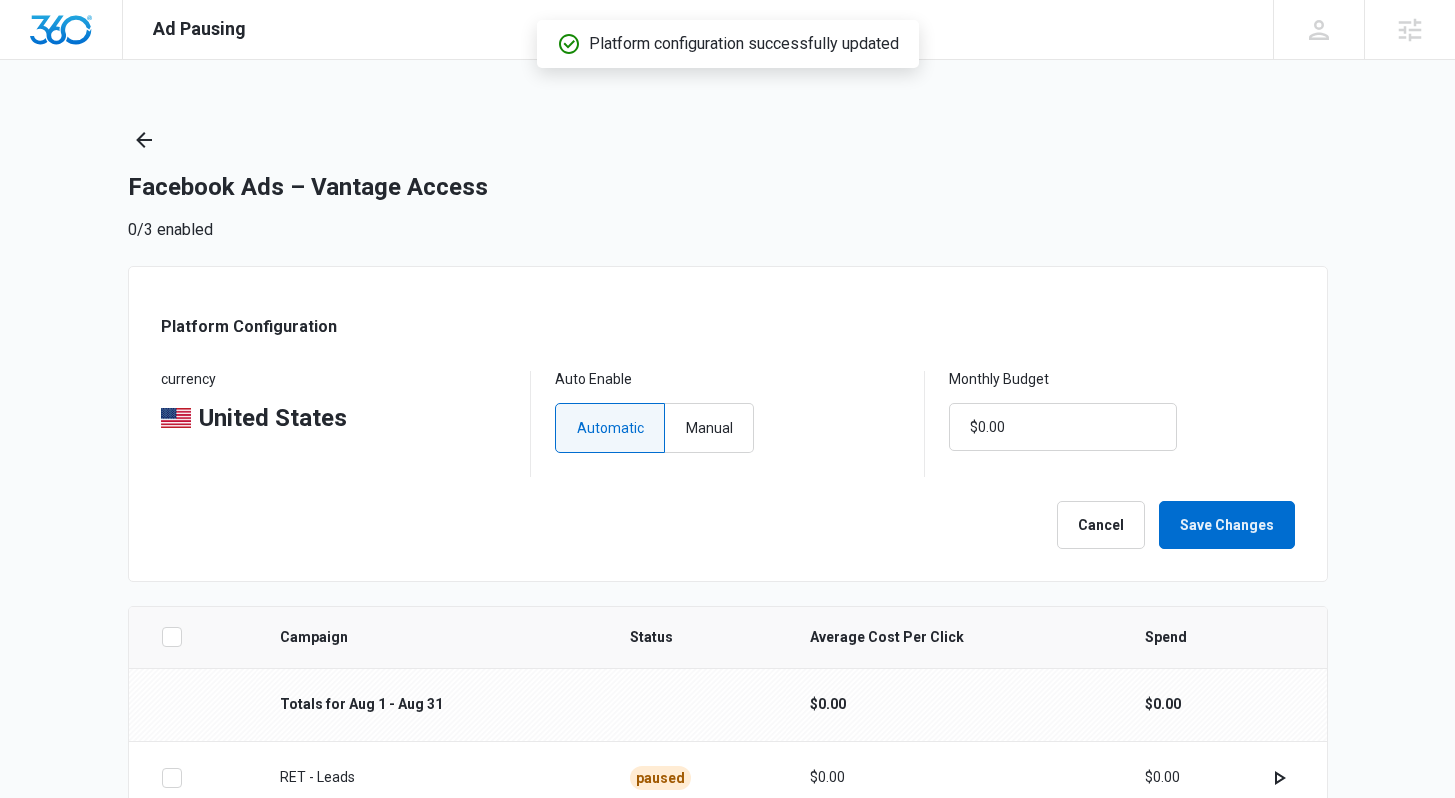 click on "Monthly Budget $0.00" at bounding box center [1121, 424] 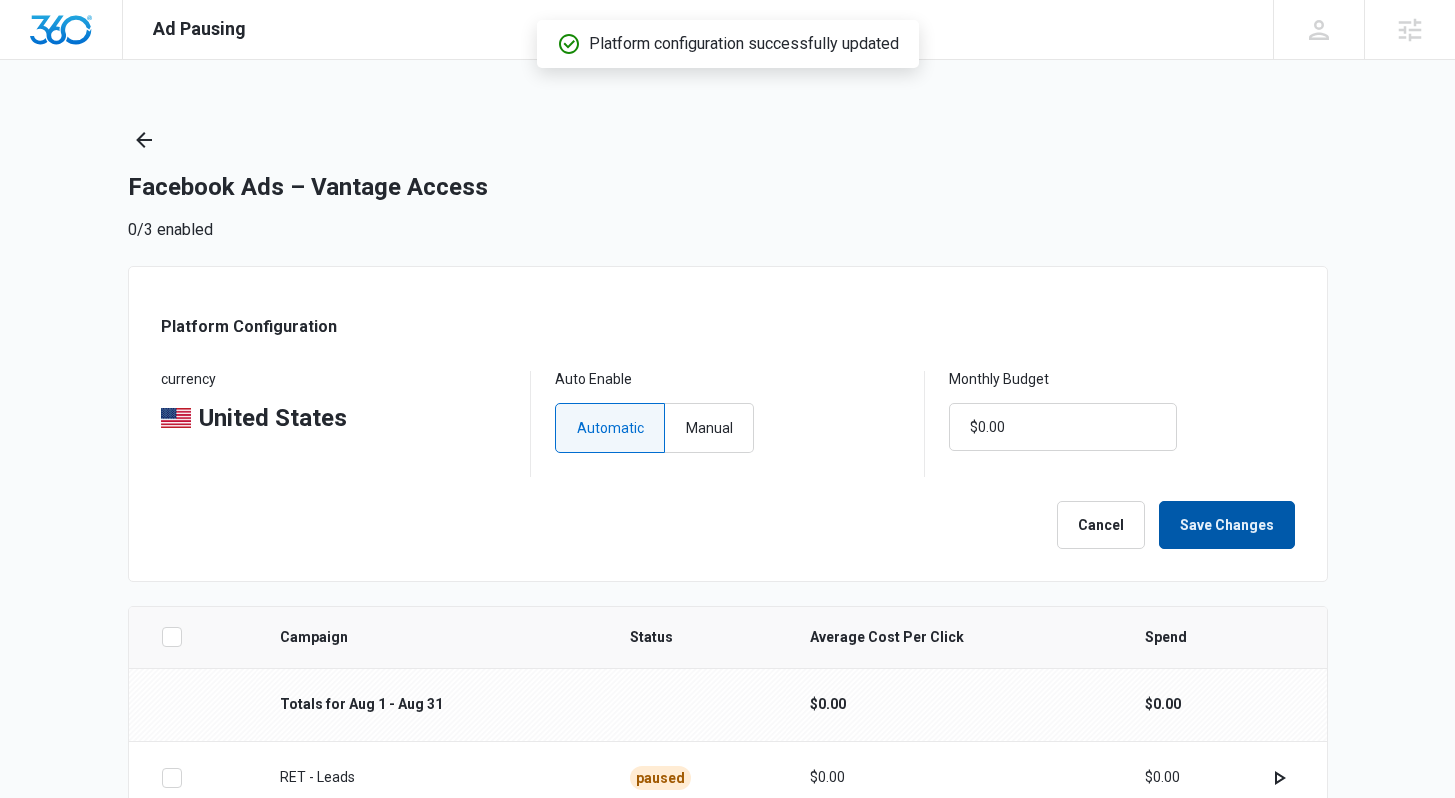 click on "Save Changes" at bounding box center (1227, 525) 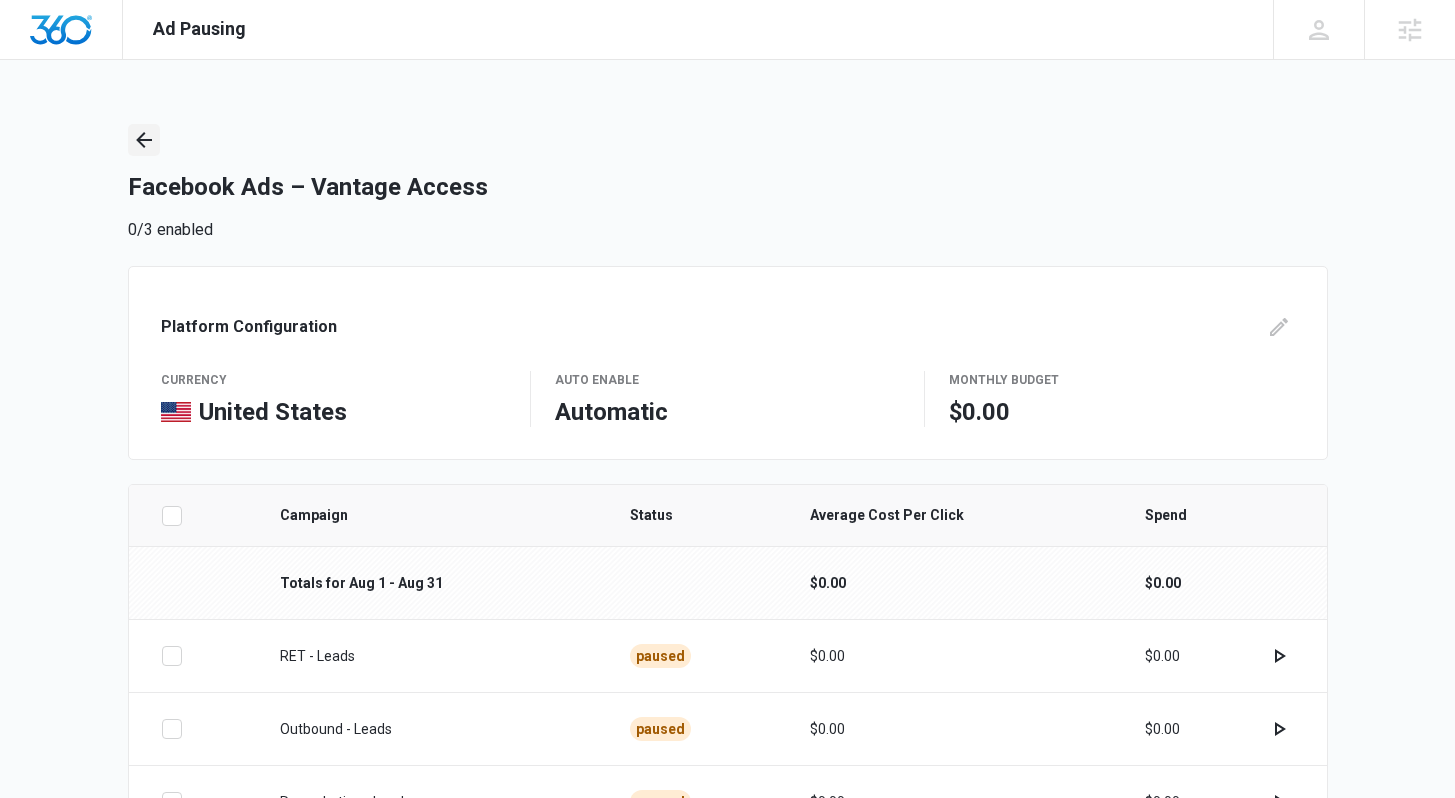 click 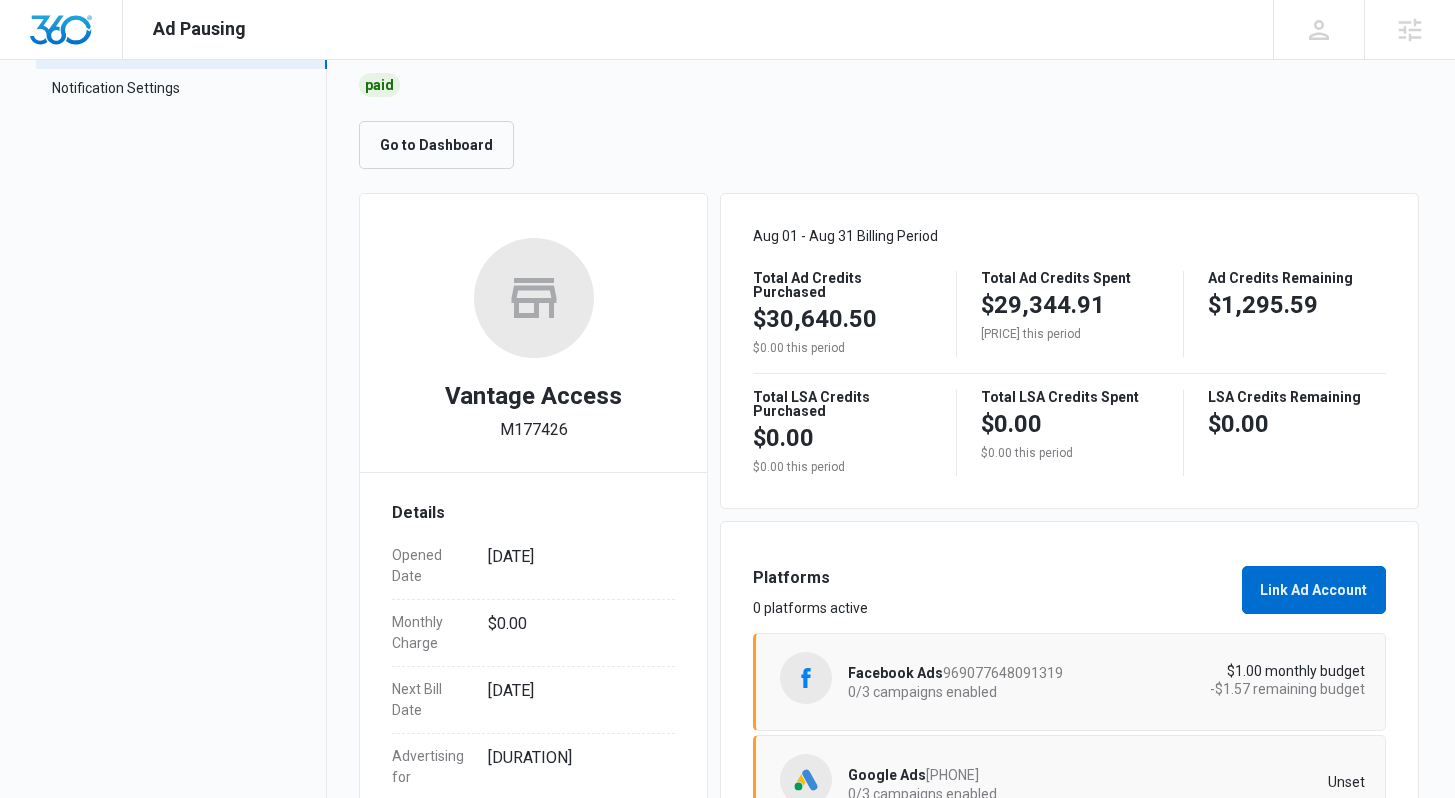 scroll, scrollTop: 349, scrollLeft: 0, axis: vertical 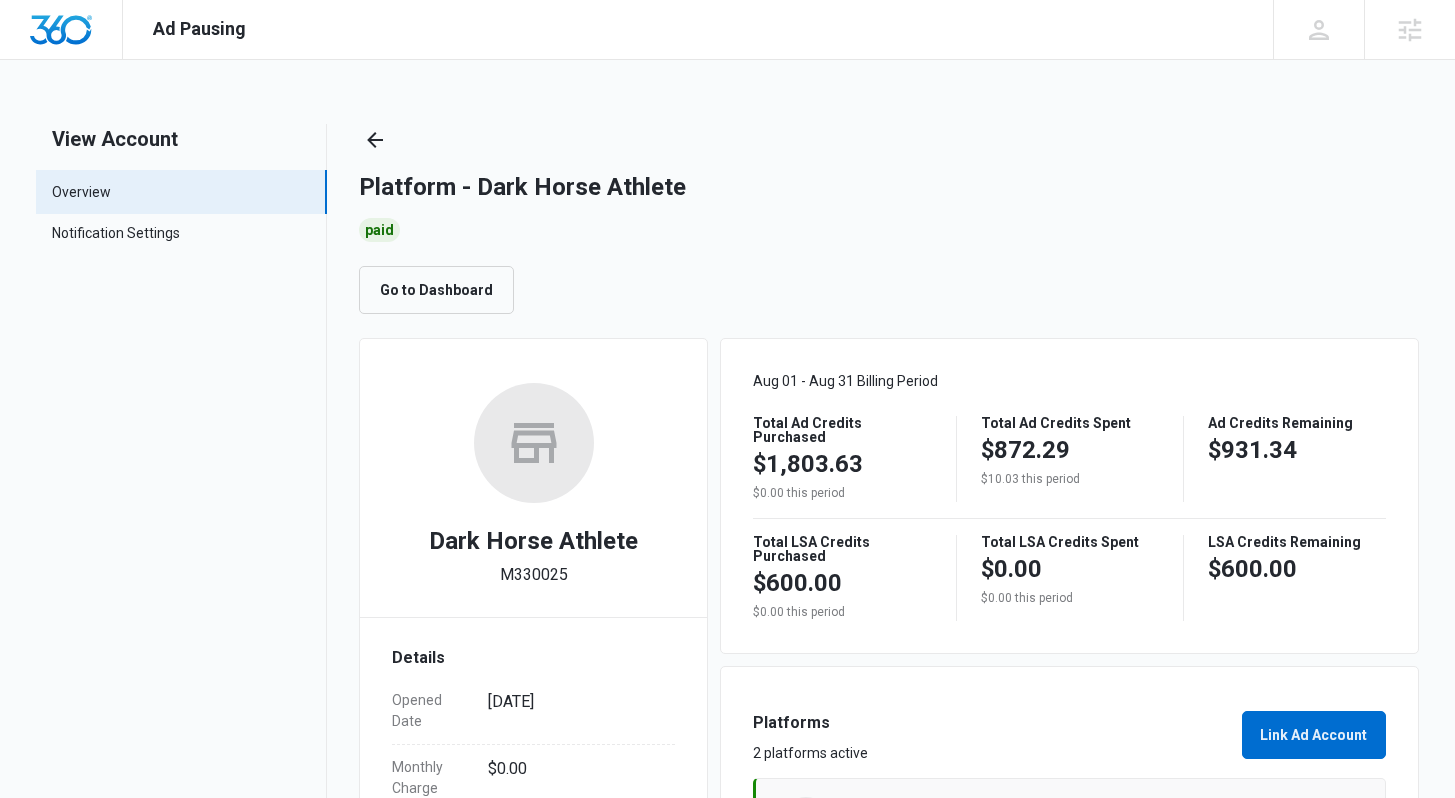 click on "Platform - Dark Horse Athlete" at bounding box center (888, 187) 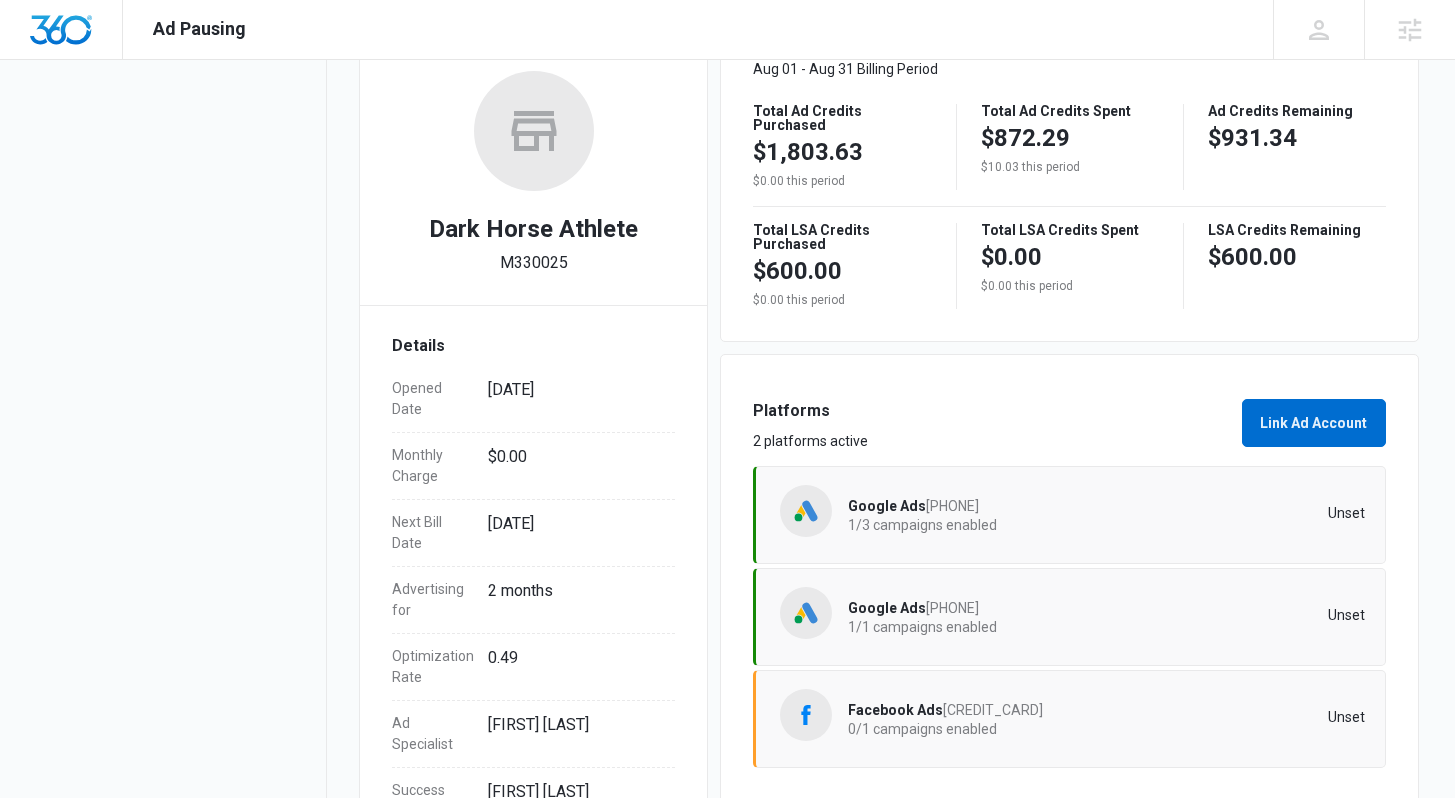 scroll, scrollTop: 317, scrollLeft: 0, axis: vertical 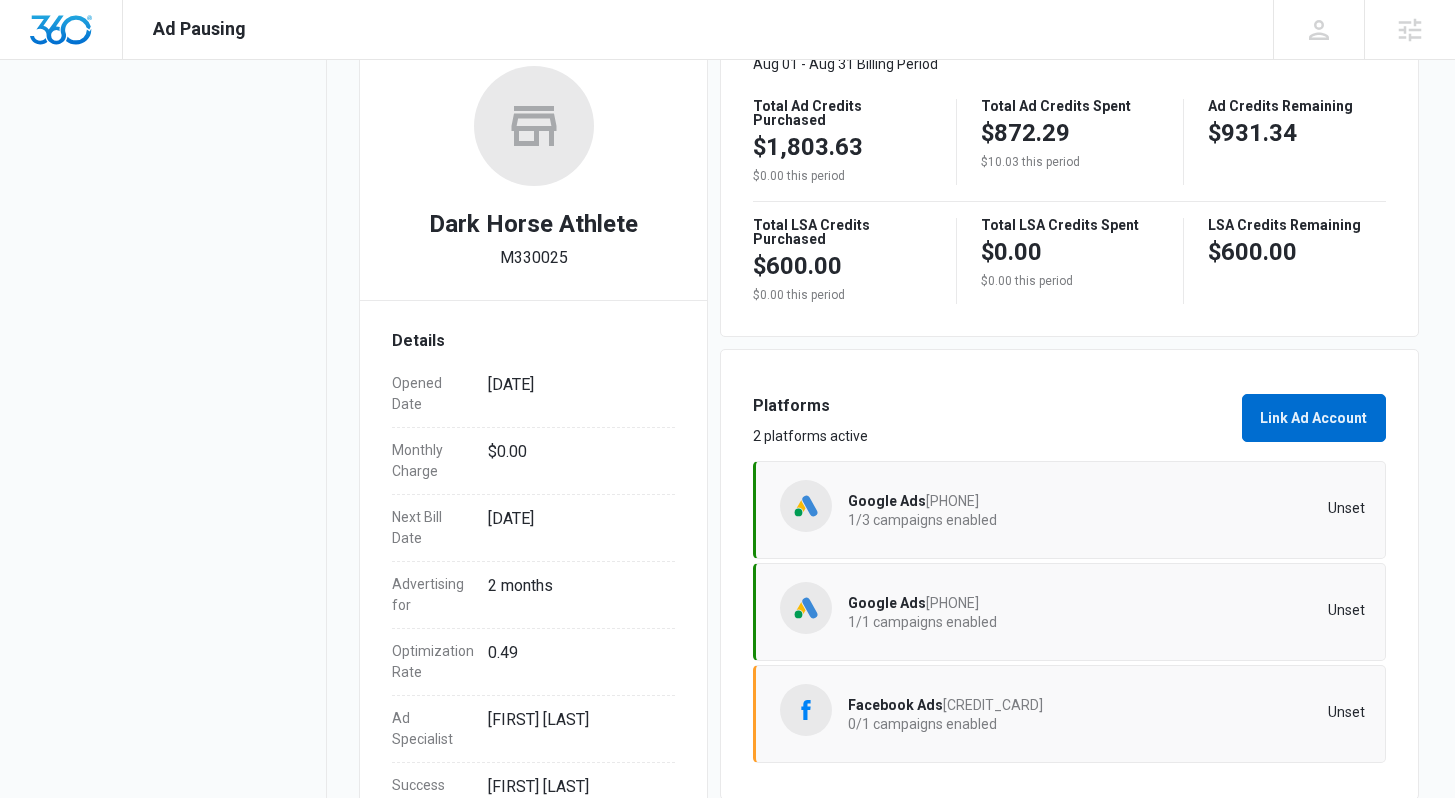 click on "Platforms 2 platforms active Link Ad Account Google Ads [PHONE] 1/3 campaigns enabled Unset Google Ads [PHONE] 1/1 campaigns enabled Unset Facebook Ads [CREDIT_CARD] 0/1 campaigns enabled Unset" at bounding box center (1069, 574) 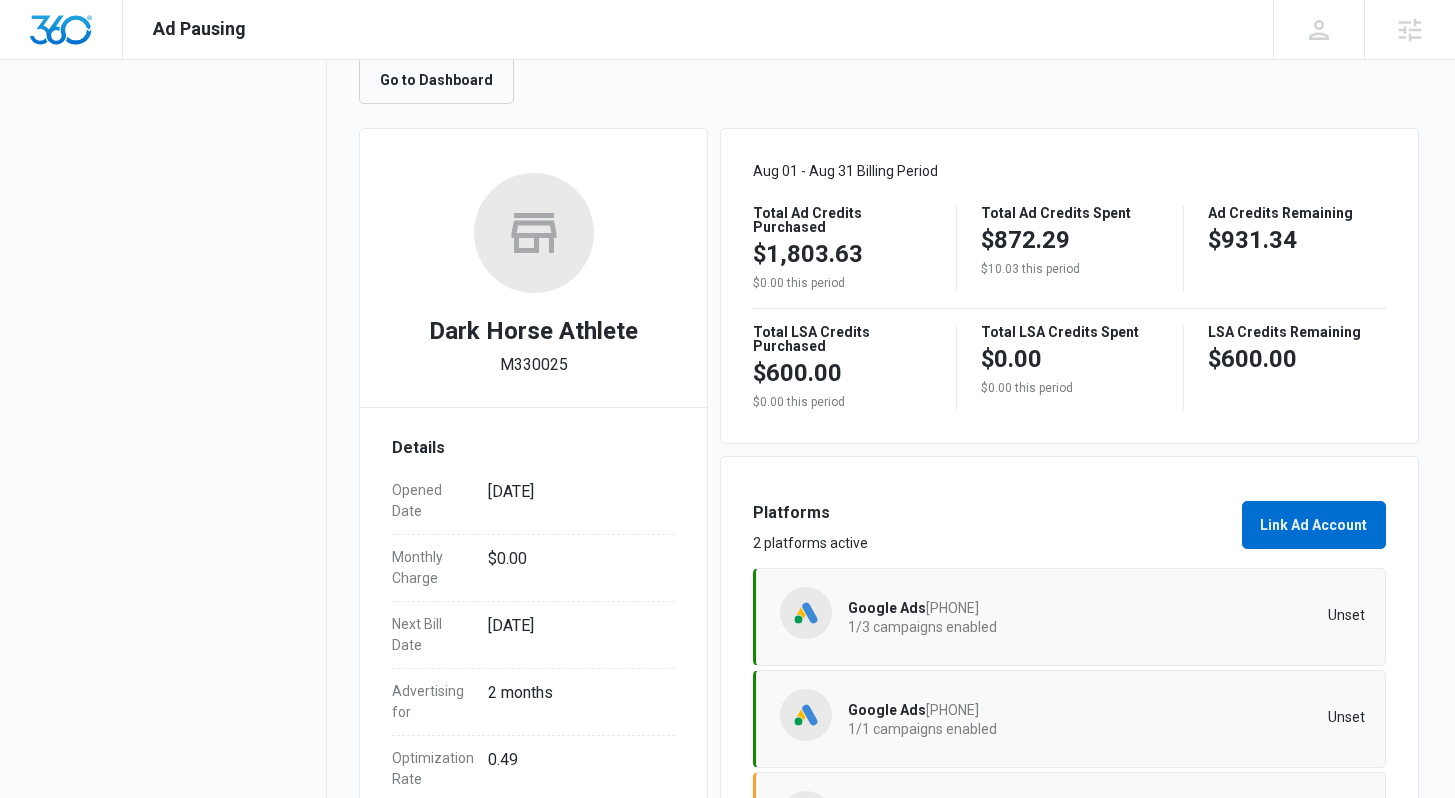 scroll, scrollTop: 406, scrollLeft: 0, axis: vertical 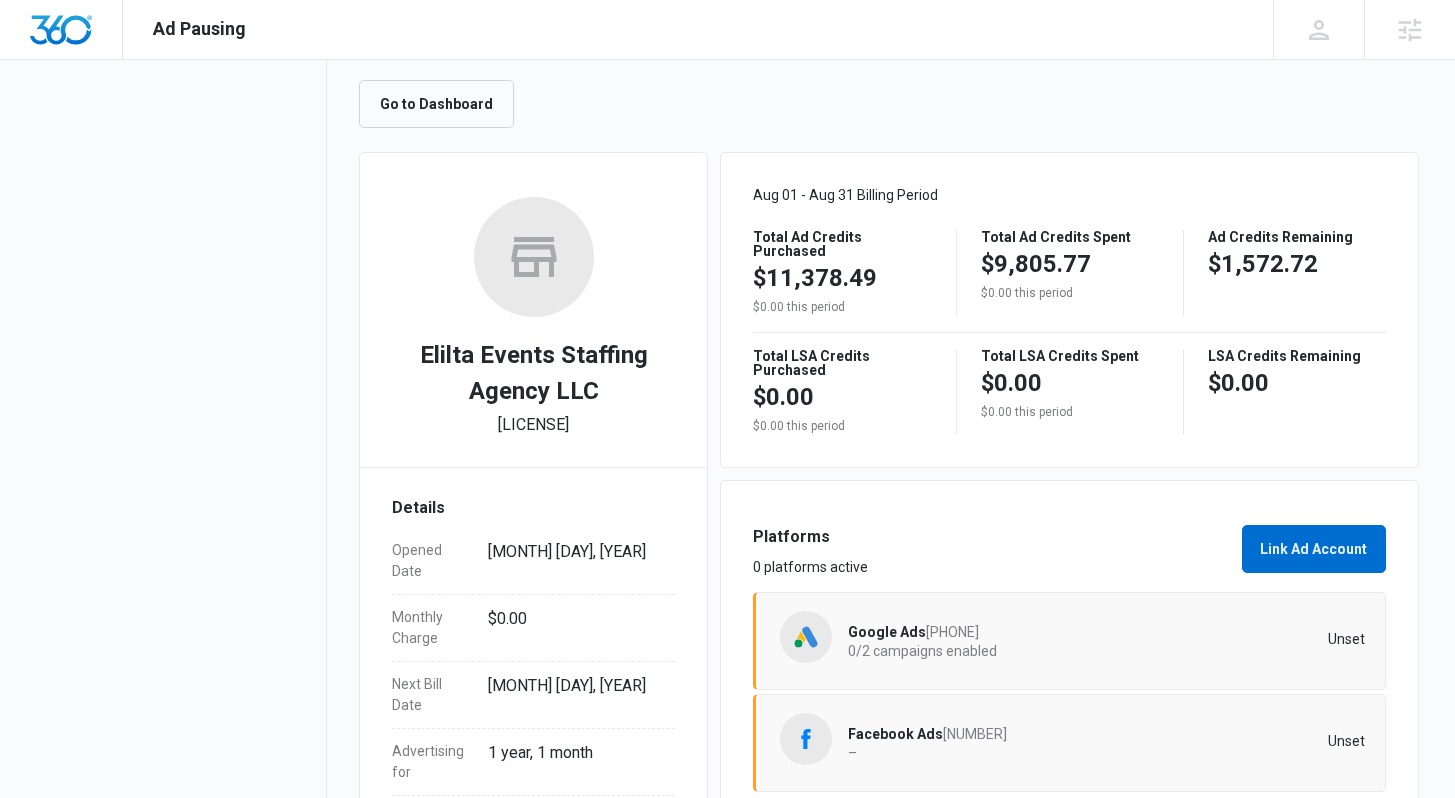 click on "Google Ads  656-361-9294 0/2 campaigns enabled" at bounding box center [977, 641] 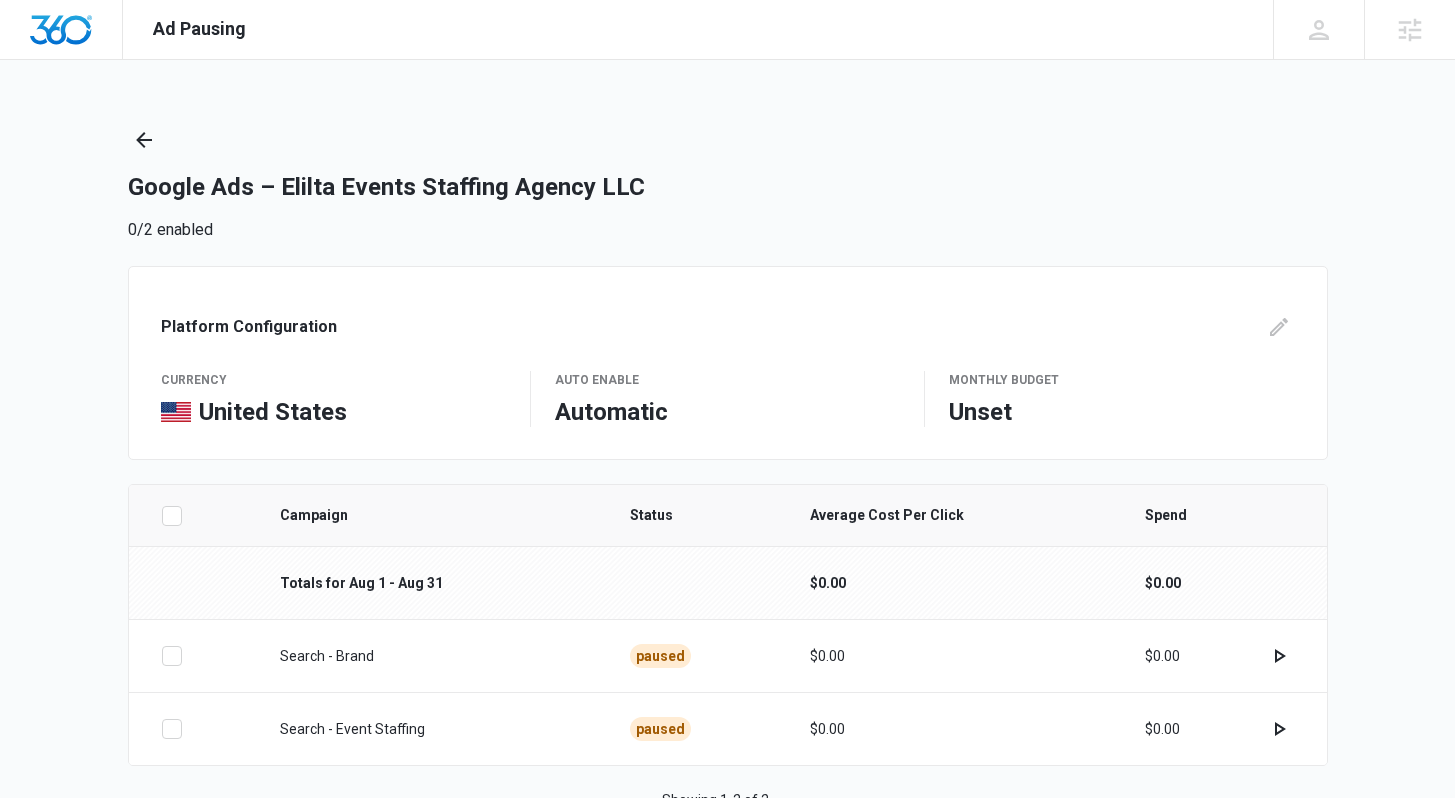 scroll, scrollTop: 61, scrollLeft: 0, axis: vertical 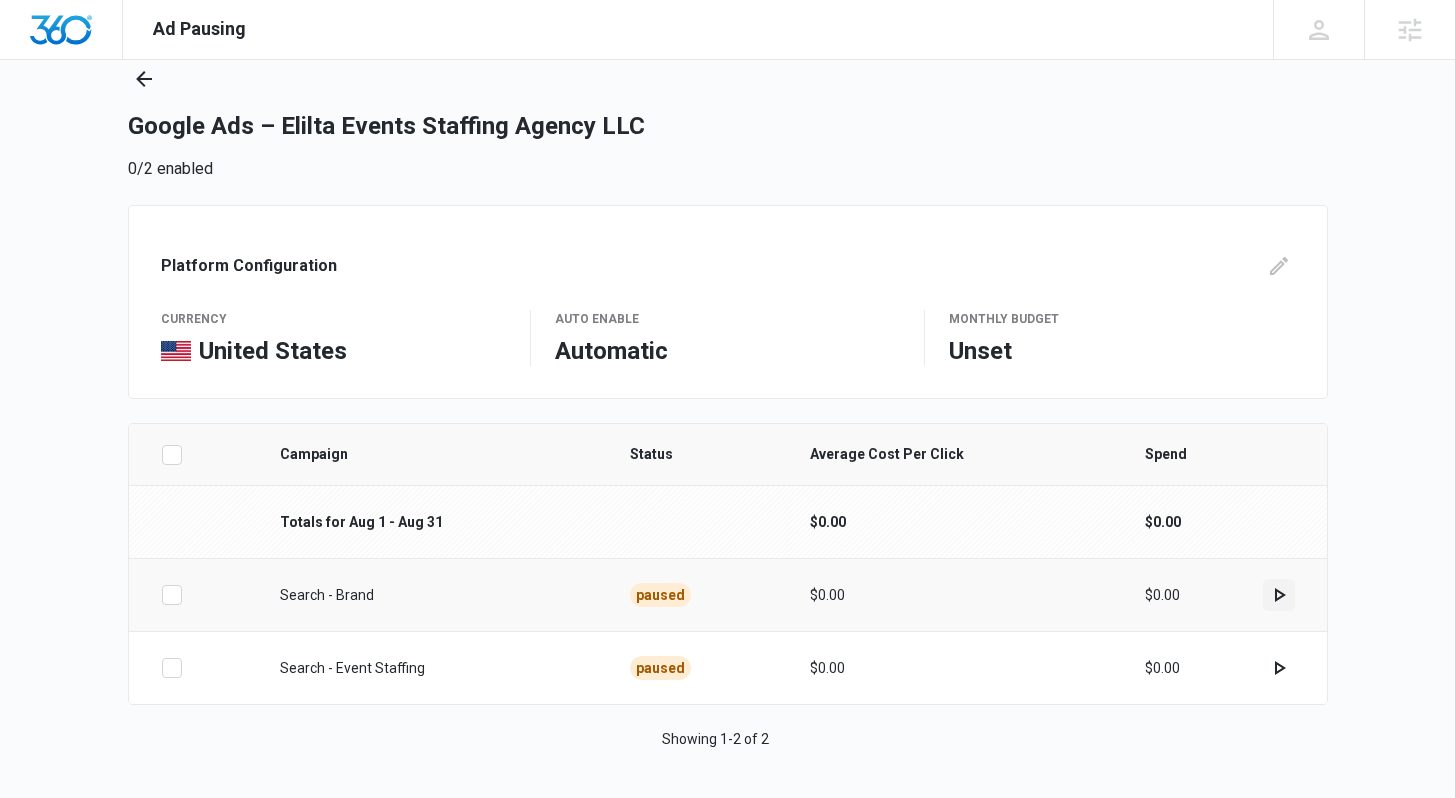 click 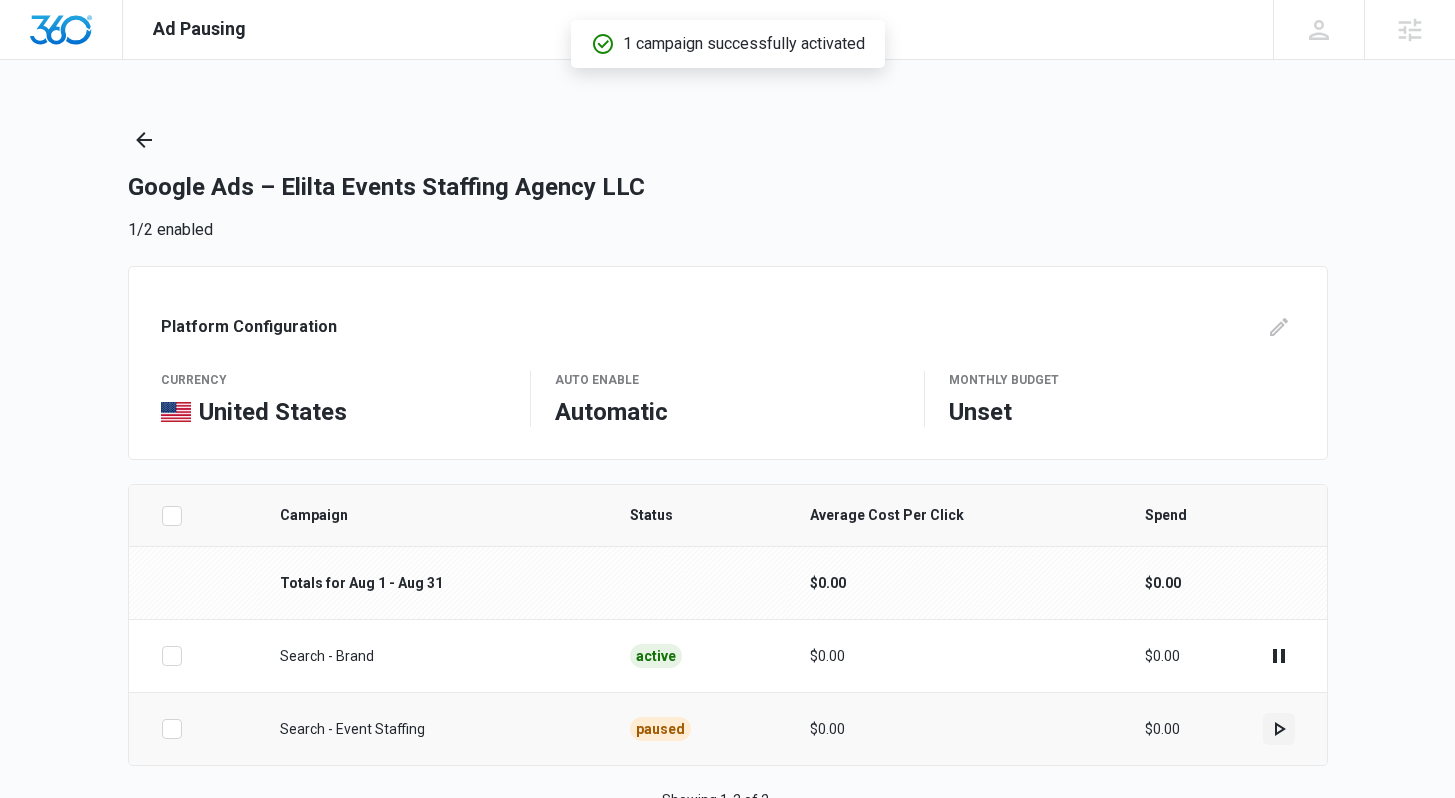 click 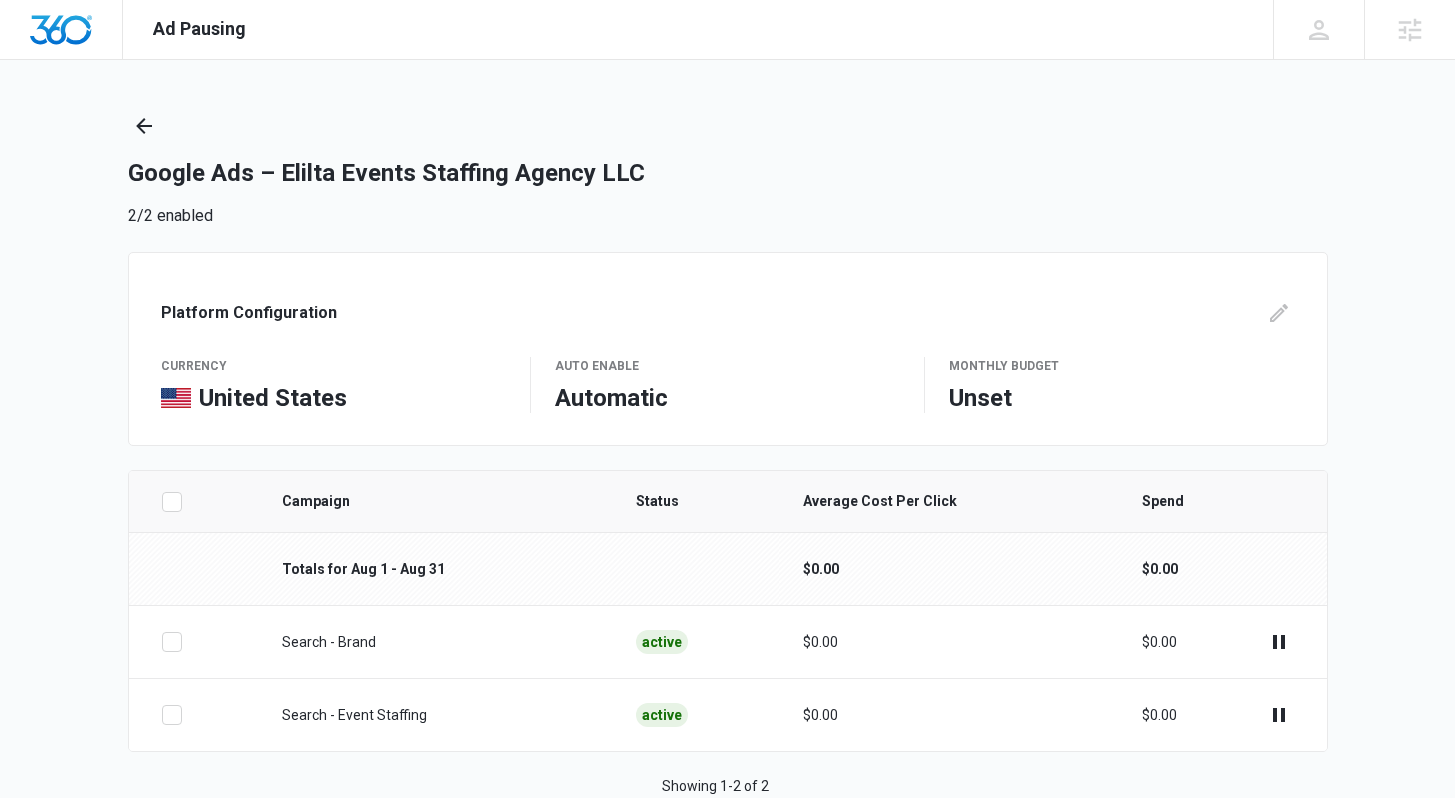scroll, scrollTop: 19, scrollLeft: 0, axis: vertical 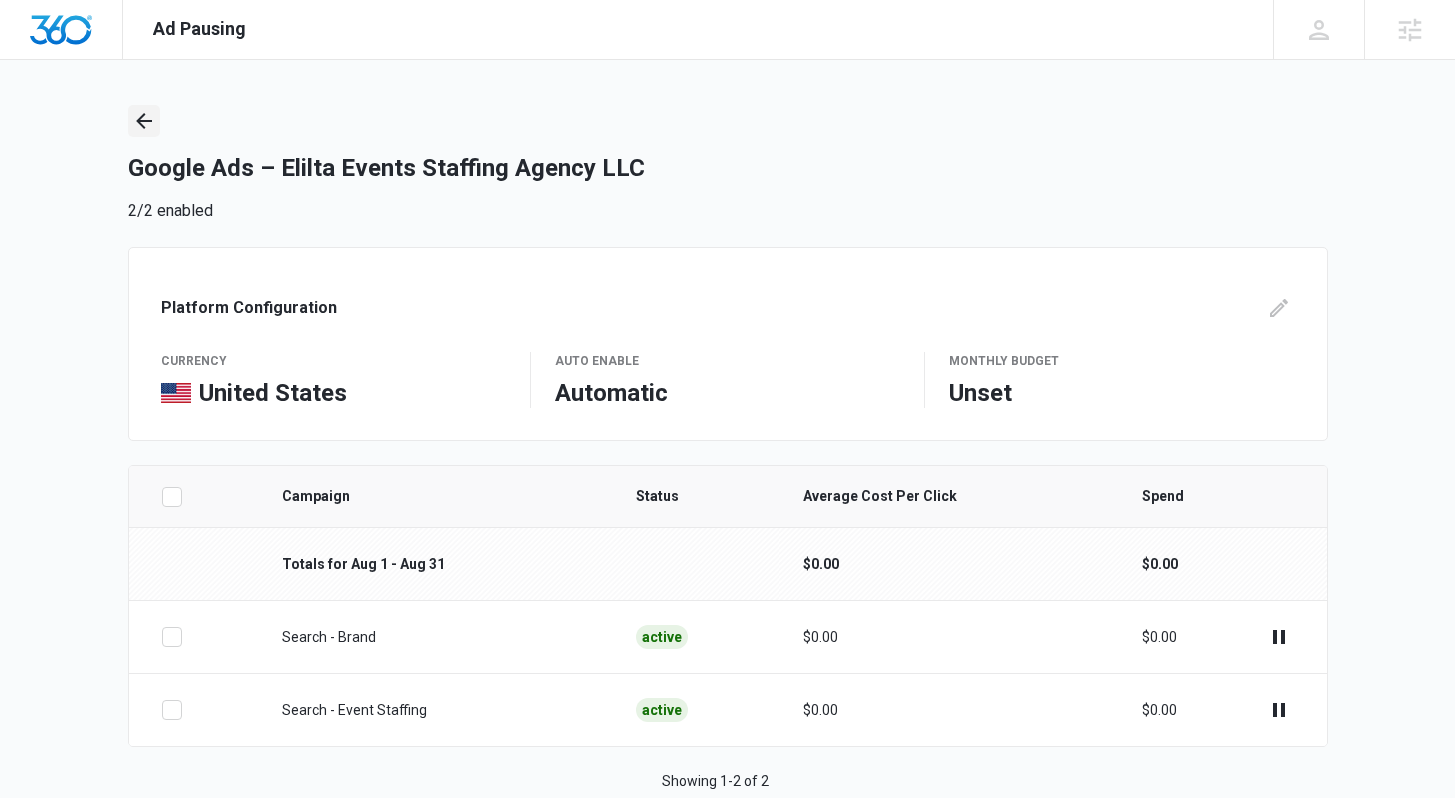 click 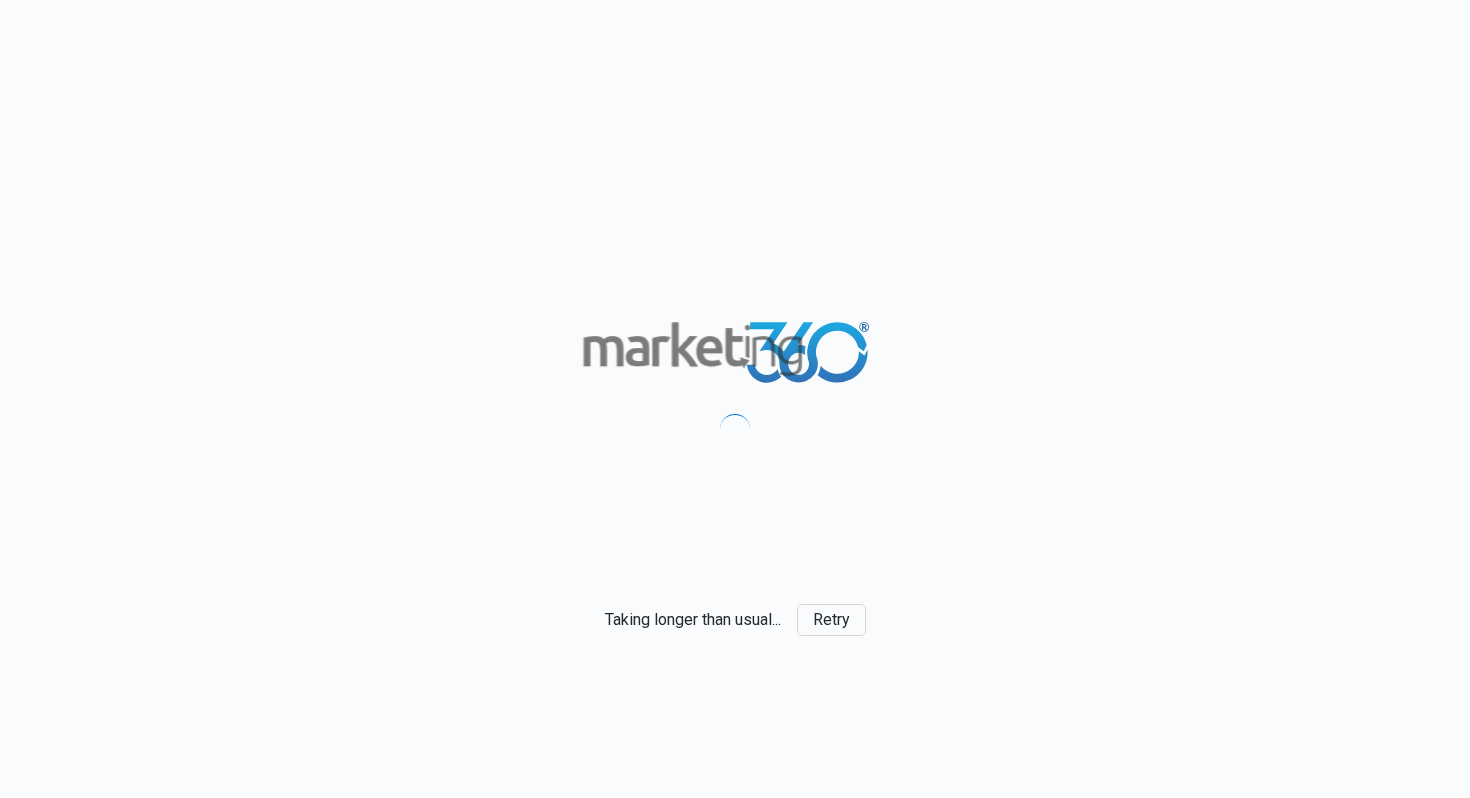 scroll, scrollTop: 0, scrollLeft: 0, axis: both 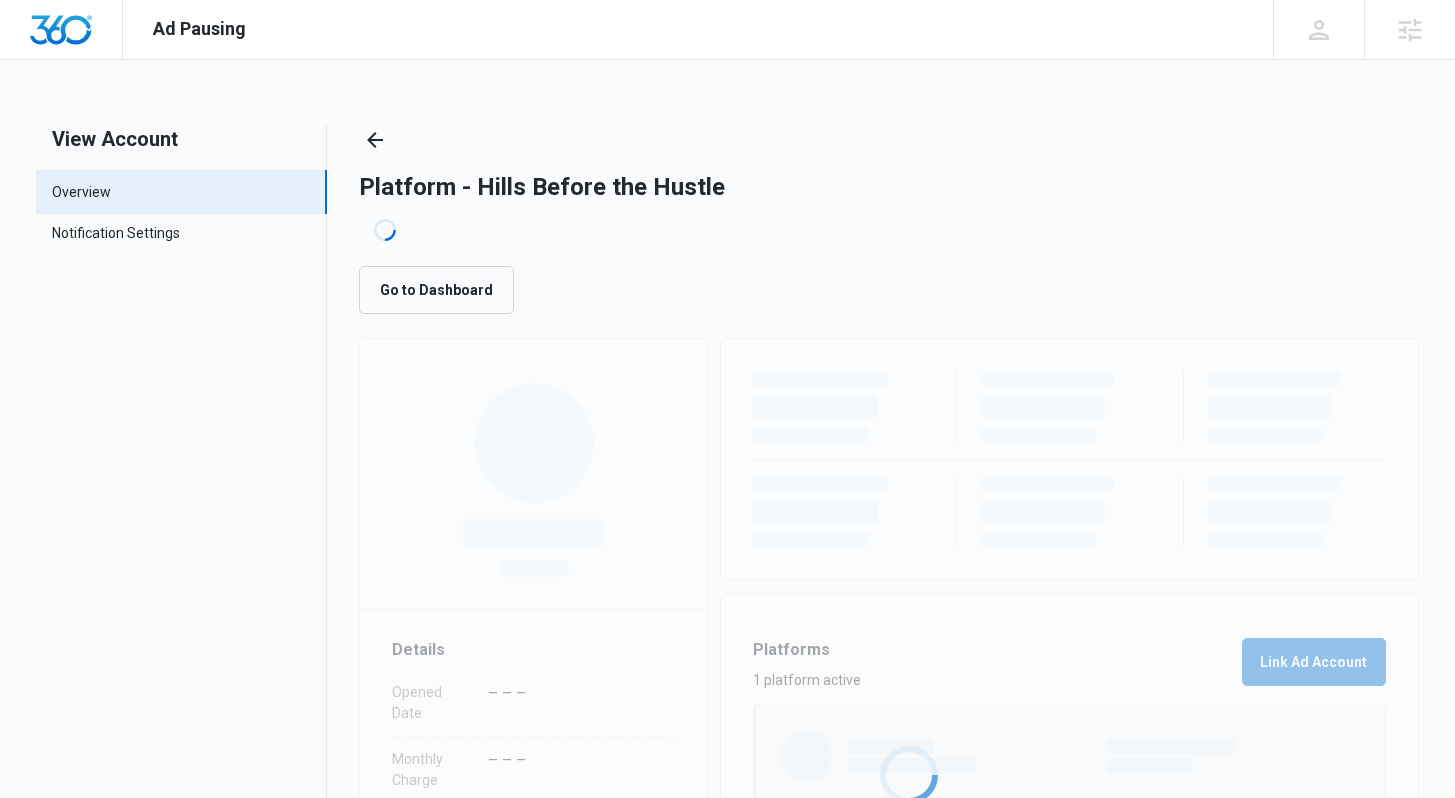click on "Platform - Hills Before the Hustle  Loading... Go to Dashboard" at bounding box center [888, 219] 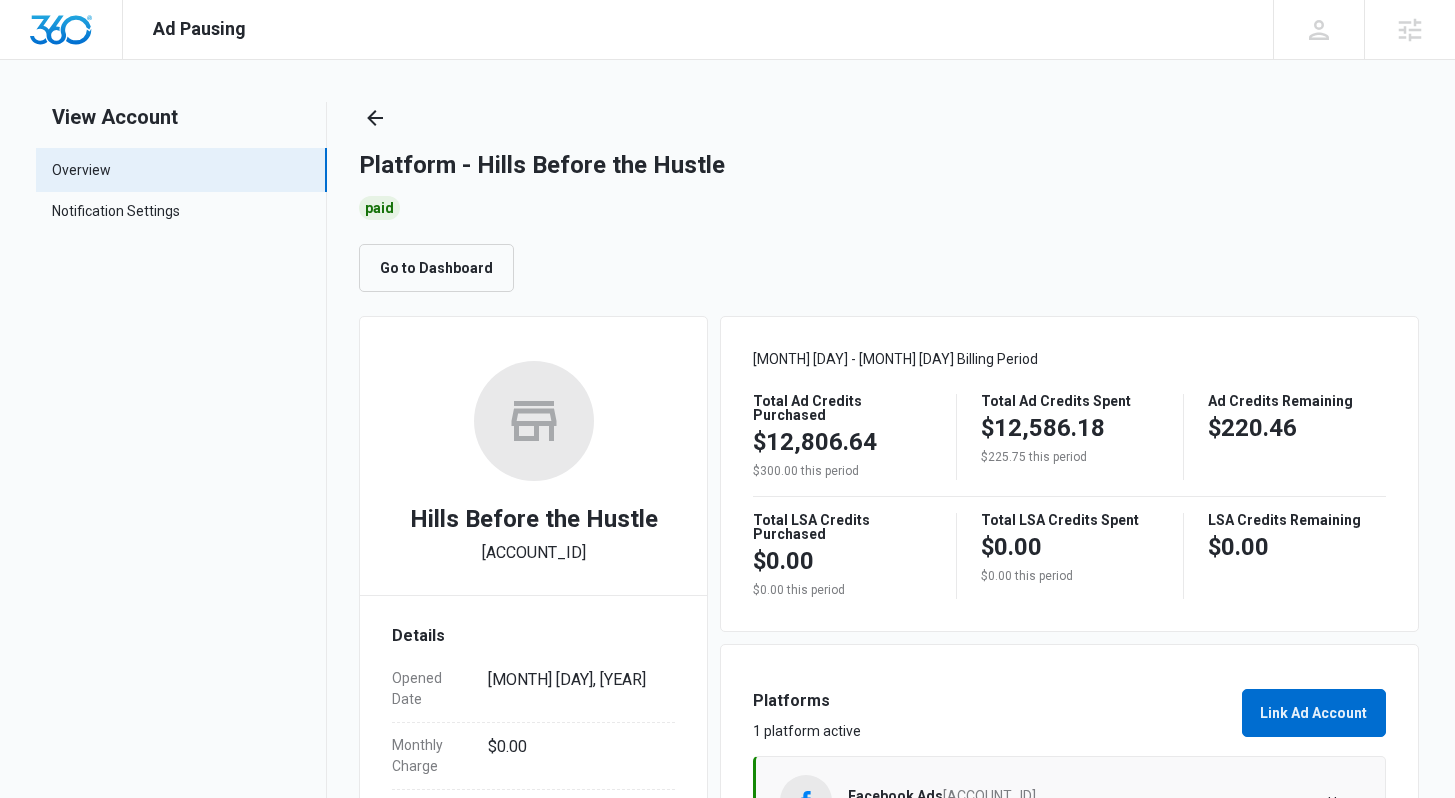 scroll, scrollTop: 406, scrollLeft: 0, axis: vertical 